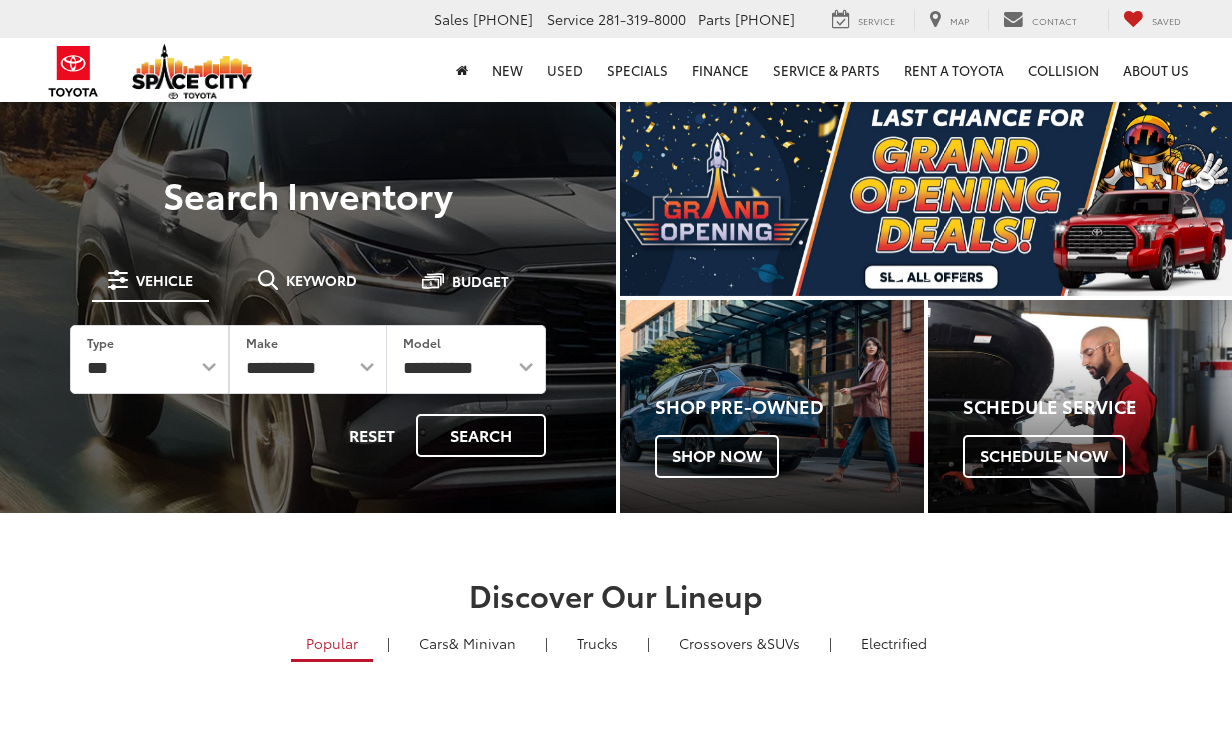 scroll, scrollTop: 0, scrollLeft: 0, axis: both 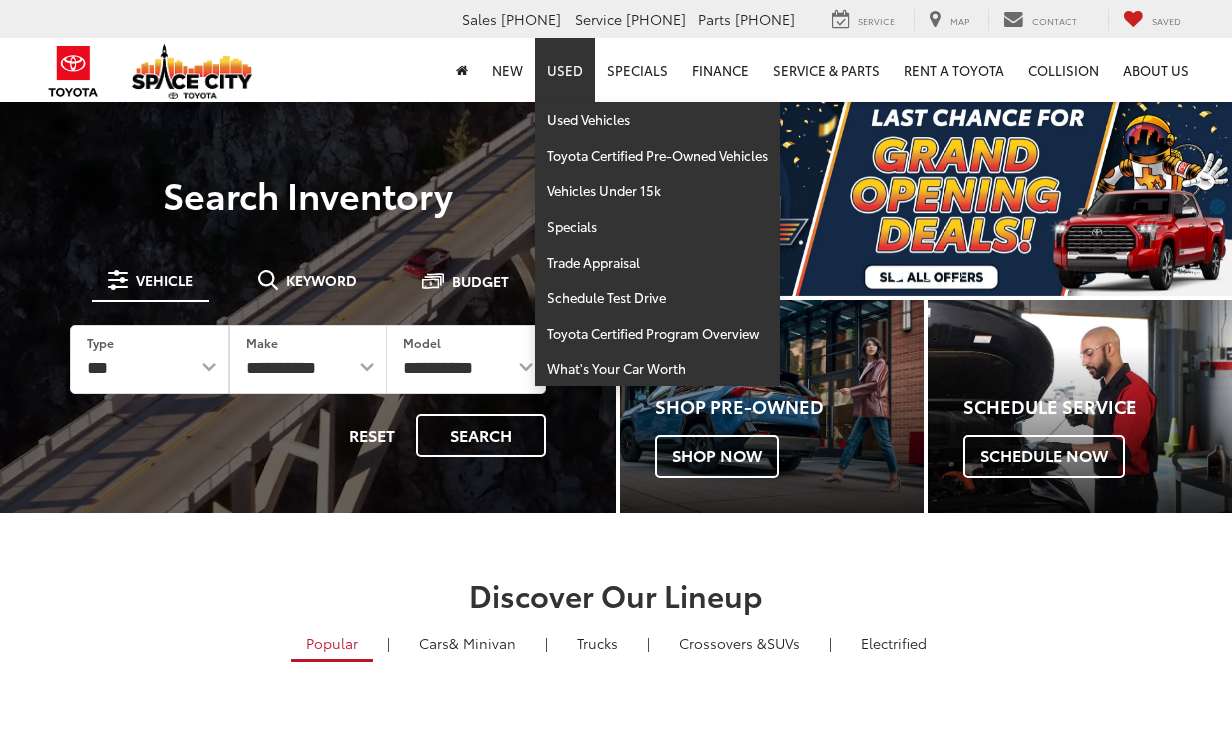 click on "Used" at bounding box center [565, 70] 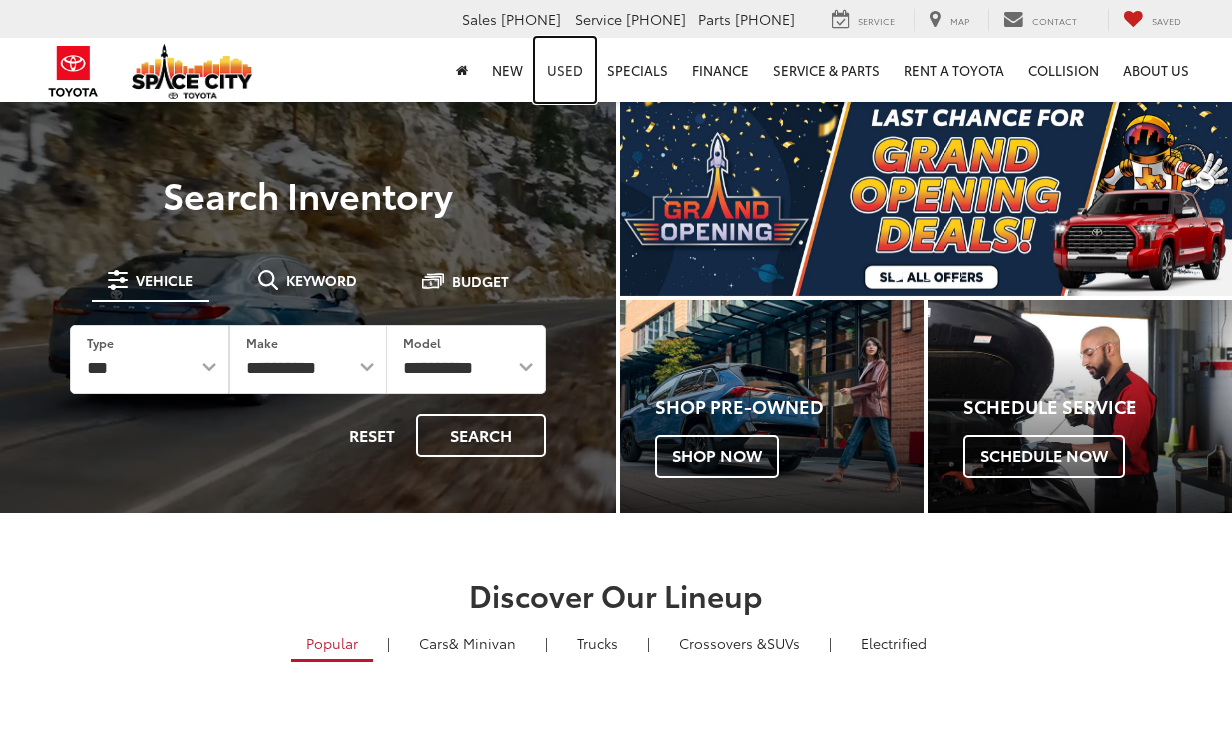 scroll, scrollTop: 0, scrollLeft: 0, axis: both 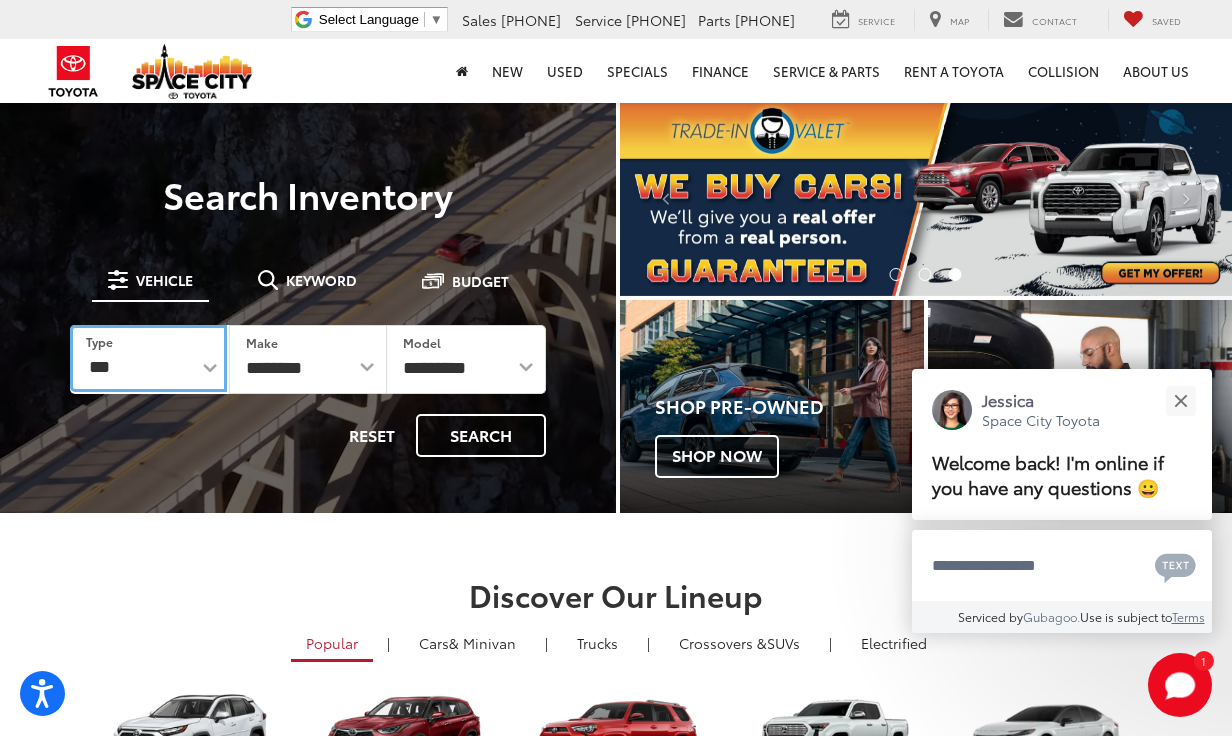 click on "***
***
****
*********" at bounding box center [148, 358] 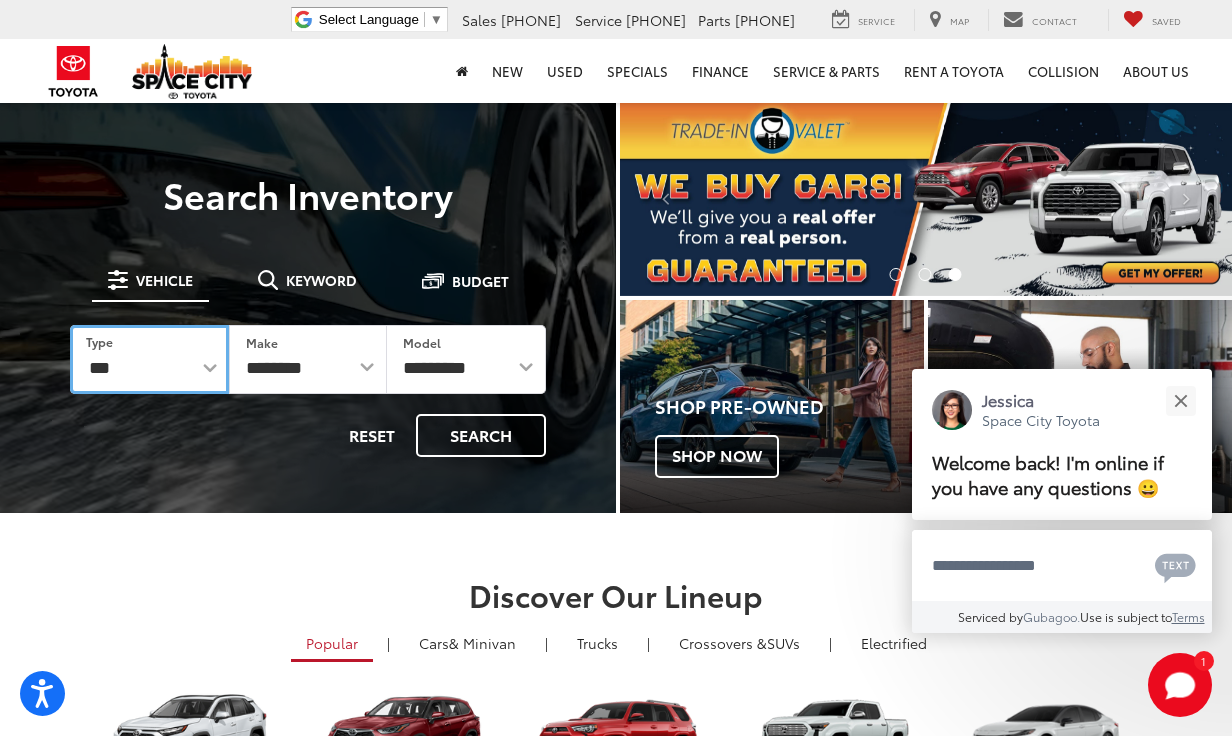 select on "******" 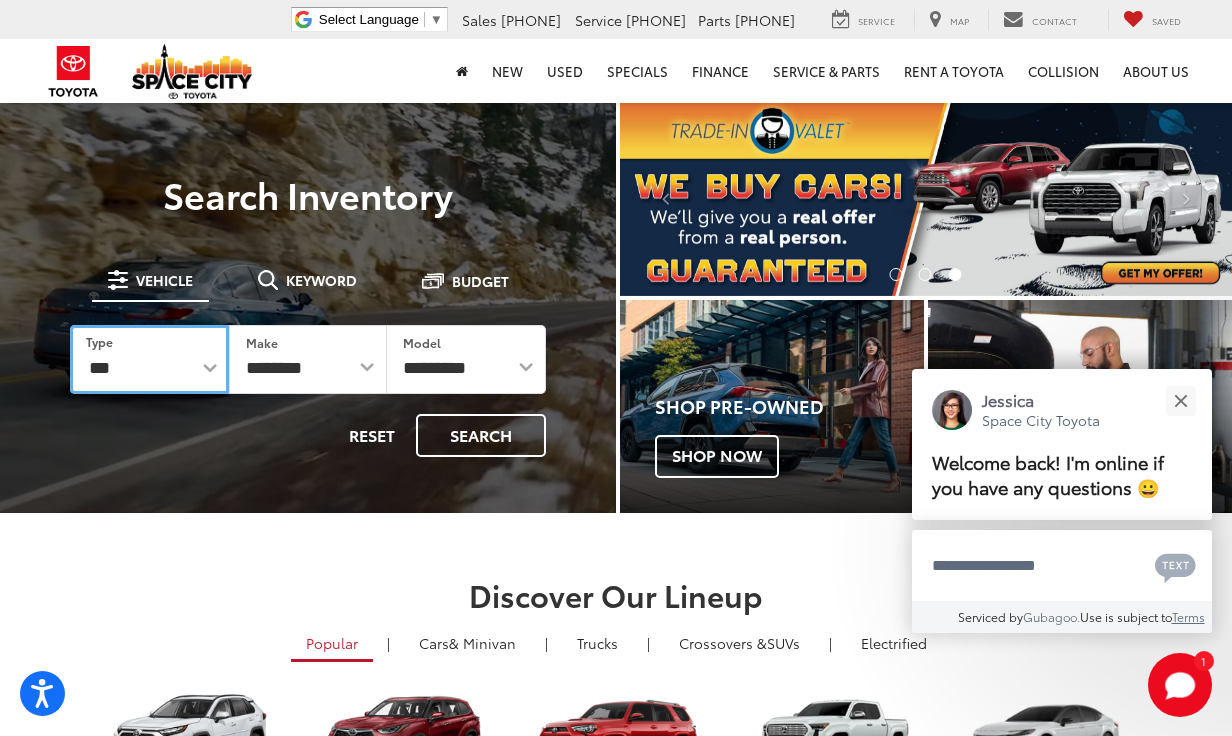 select 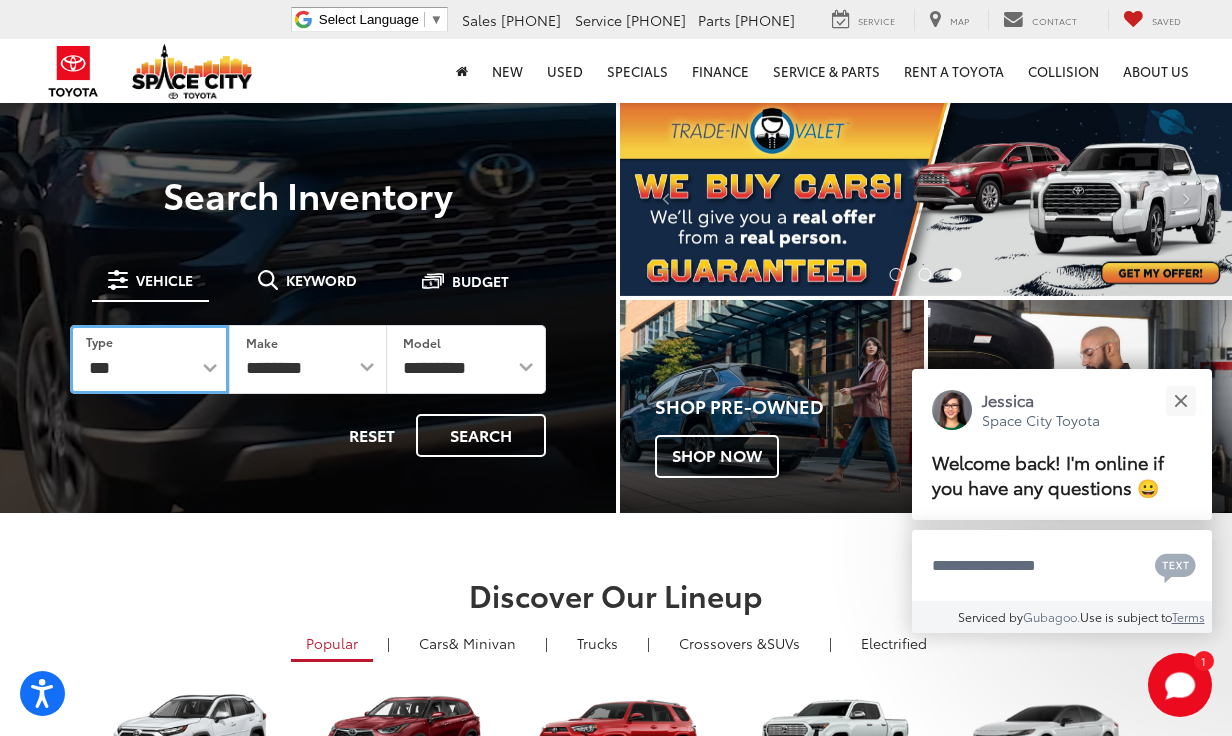 select 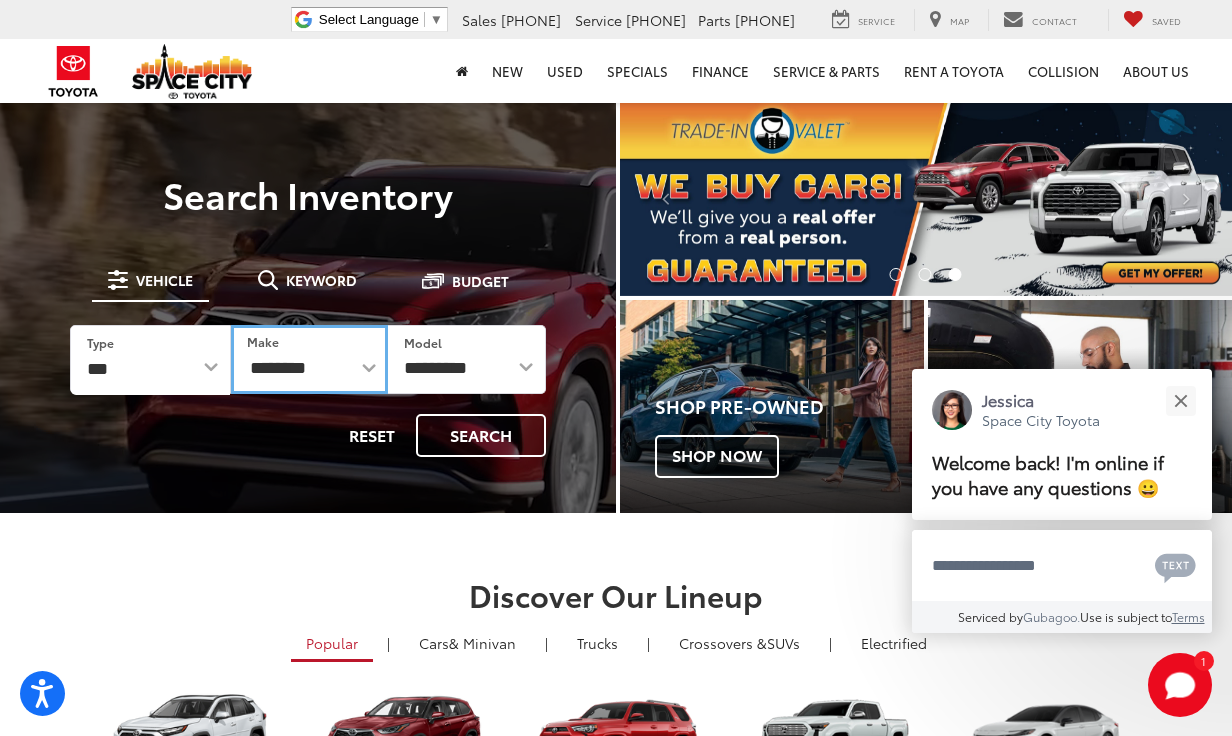 click on "**********" at bounding box center (310, 359) 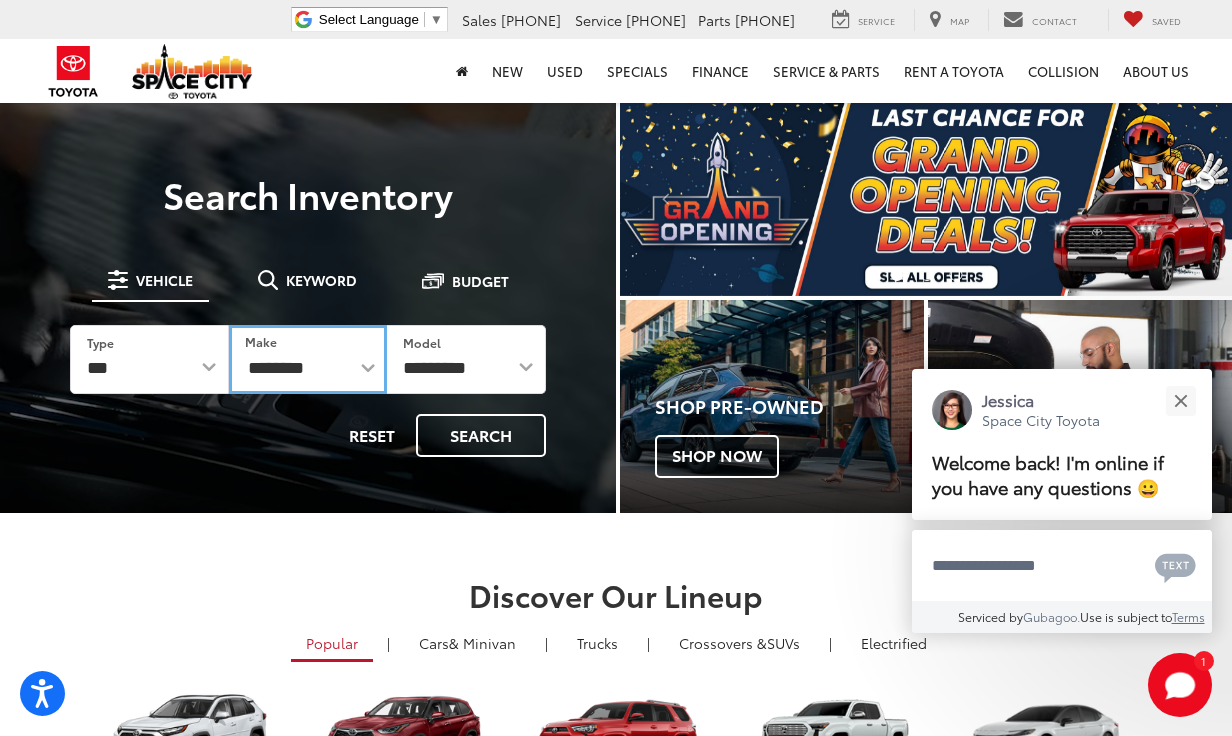 select on "******" 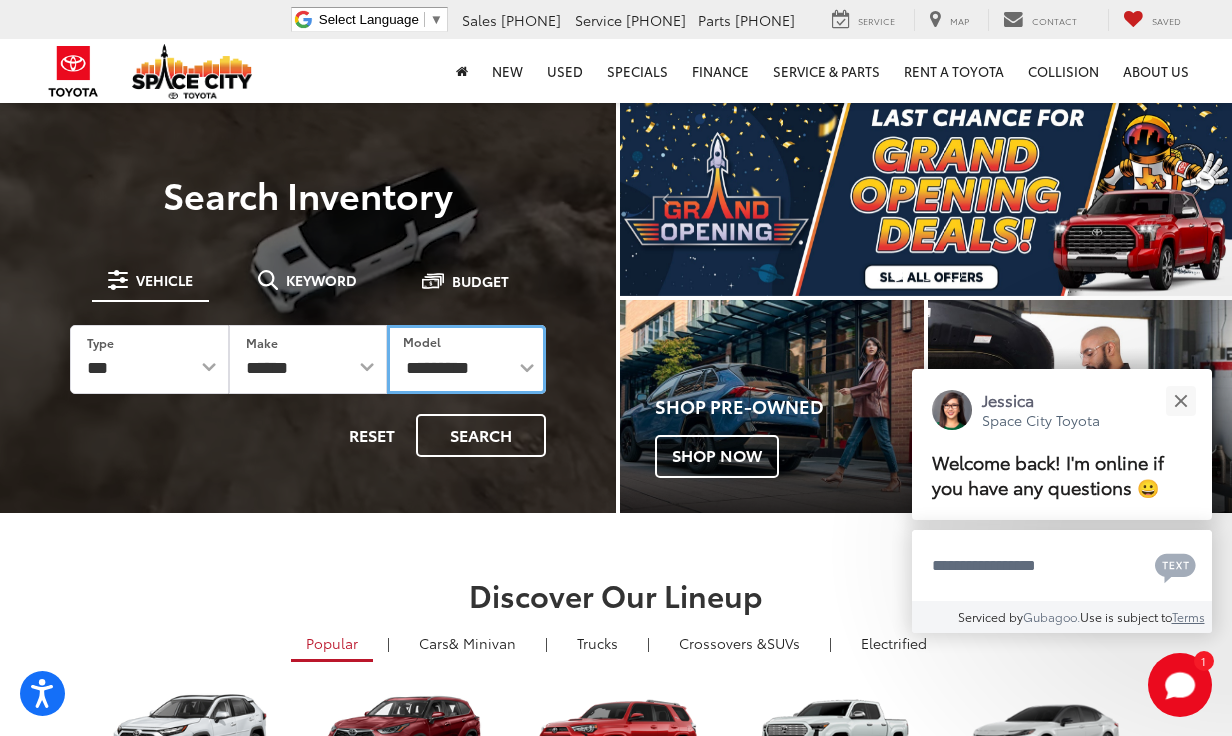 click on "**********" at bounding box center (466, 359) 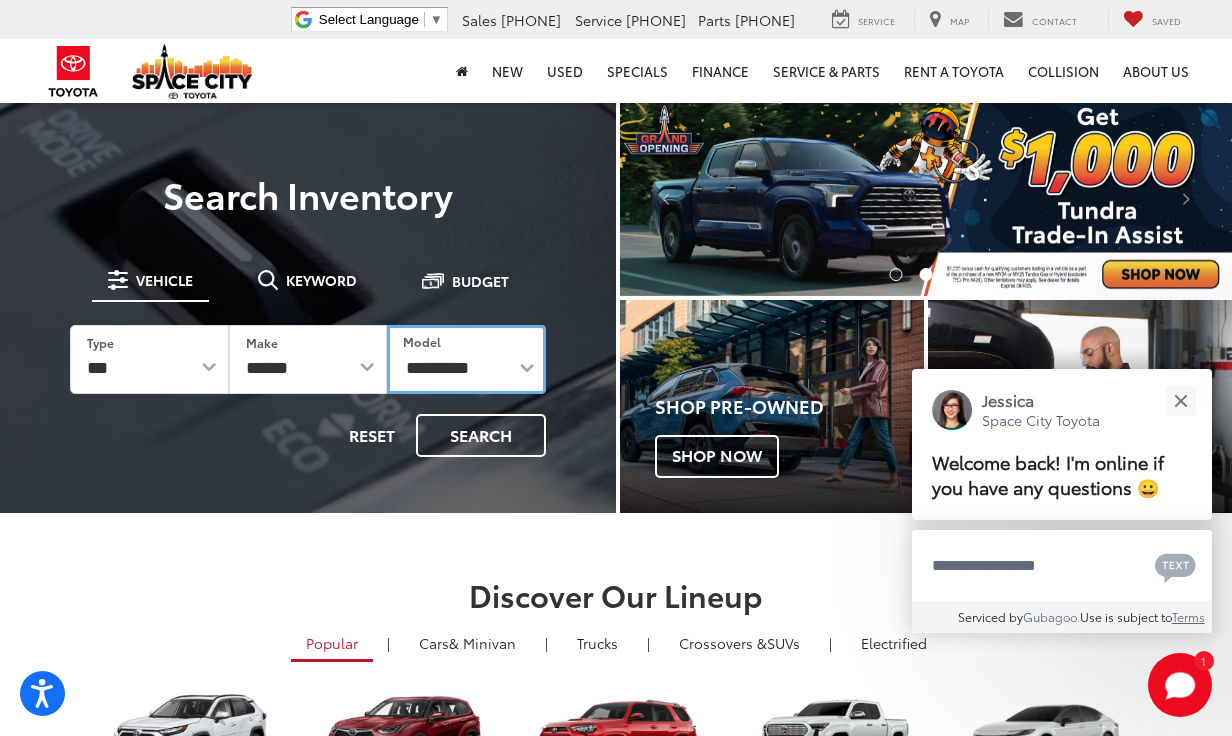 select on "******" 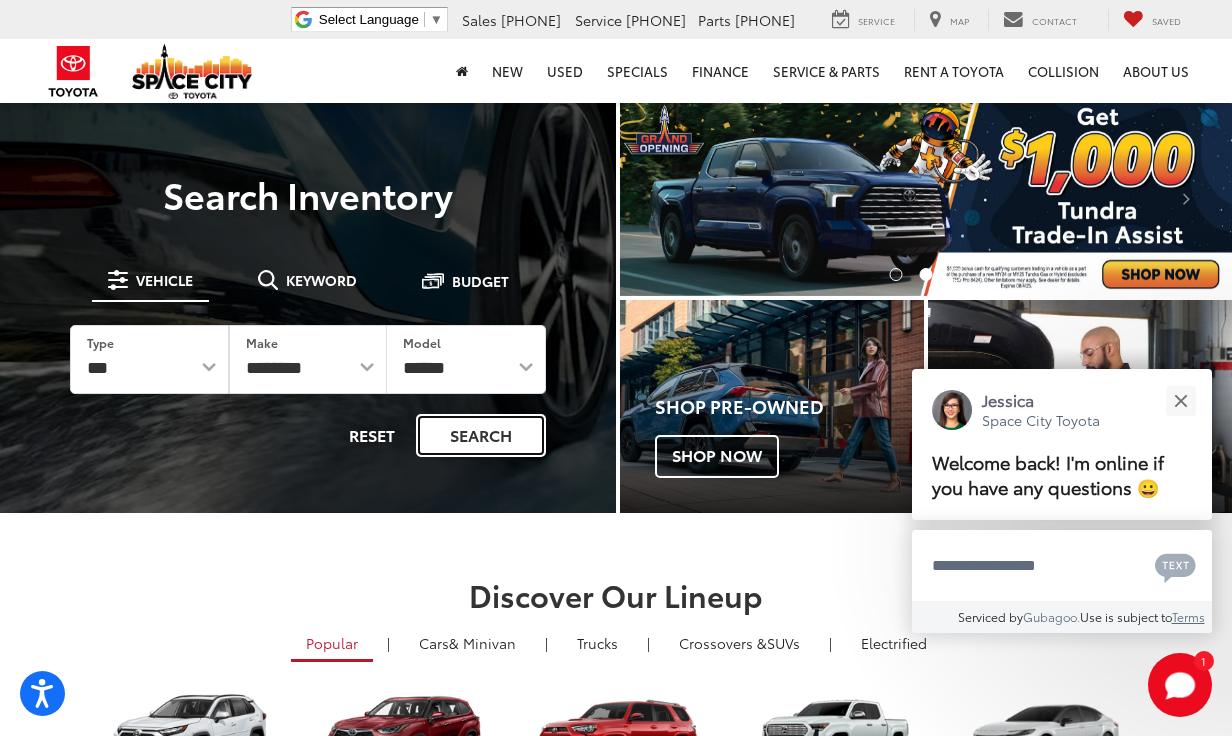 click on "Search" at bounding box center (481, 435) 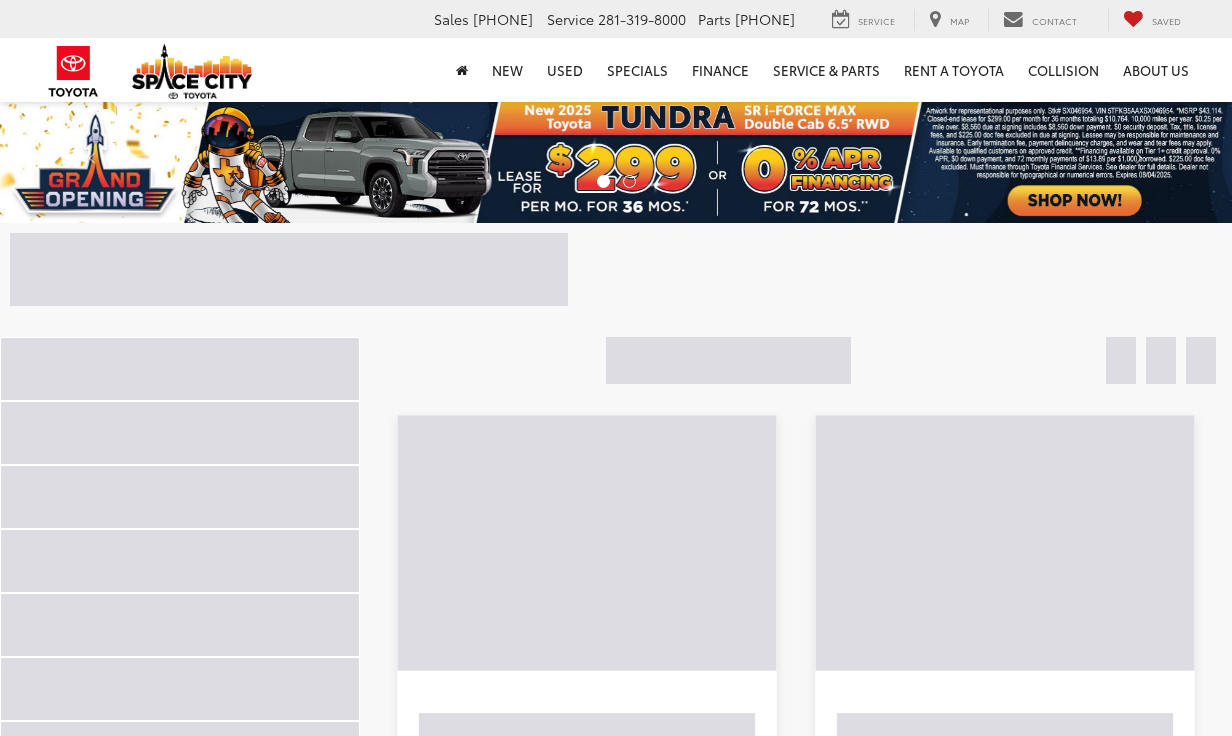 scroll, scrollTop: 0, scrollLeft: 0, axis: both 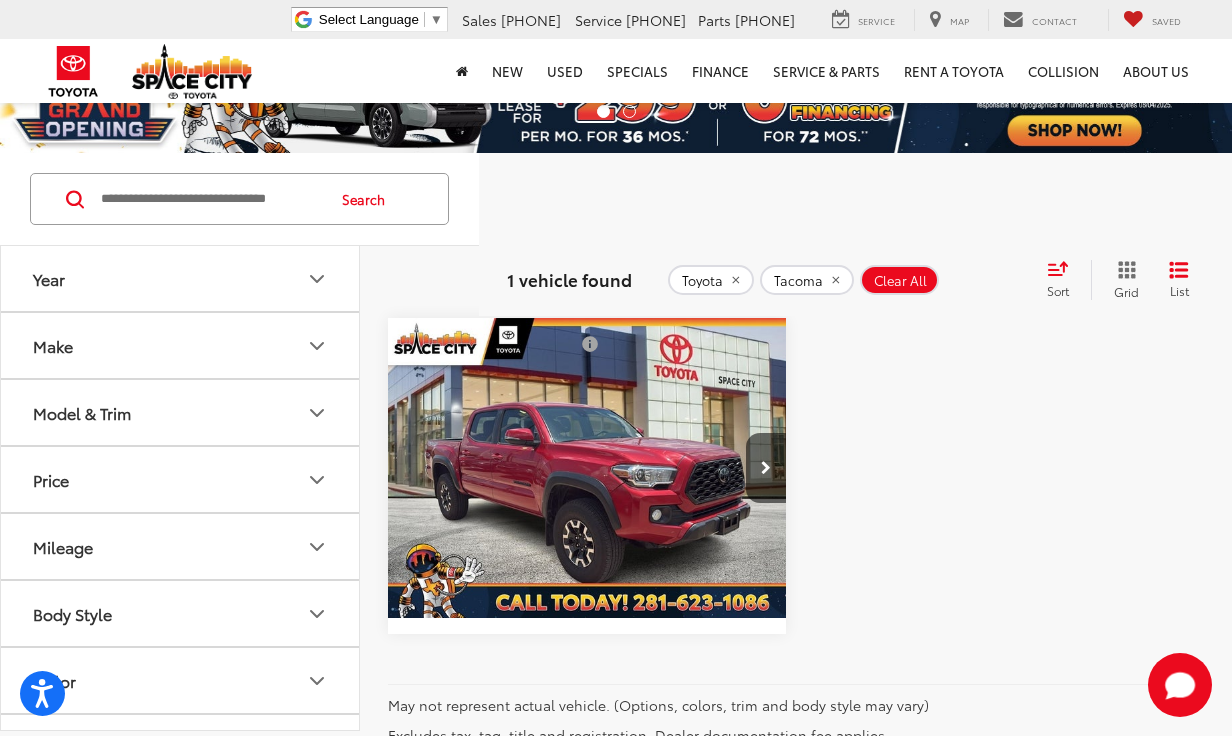 click at bounding box center (211, 199) 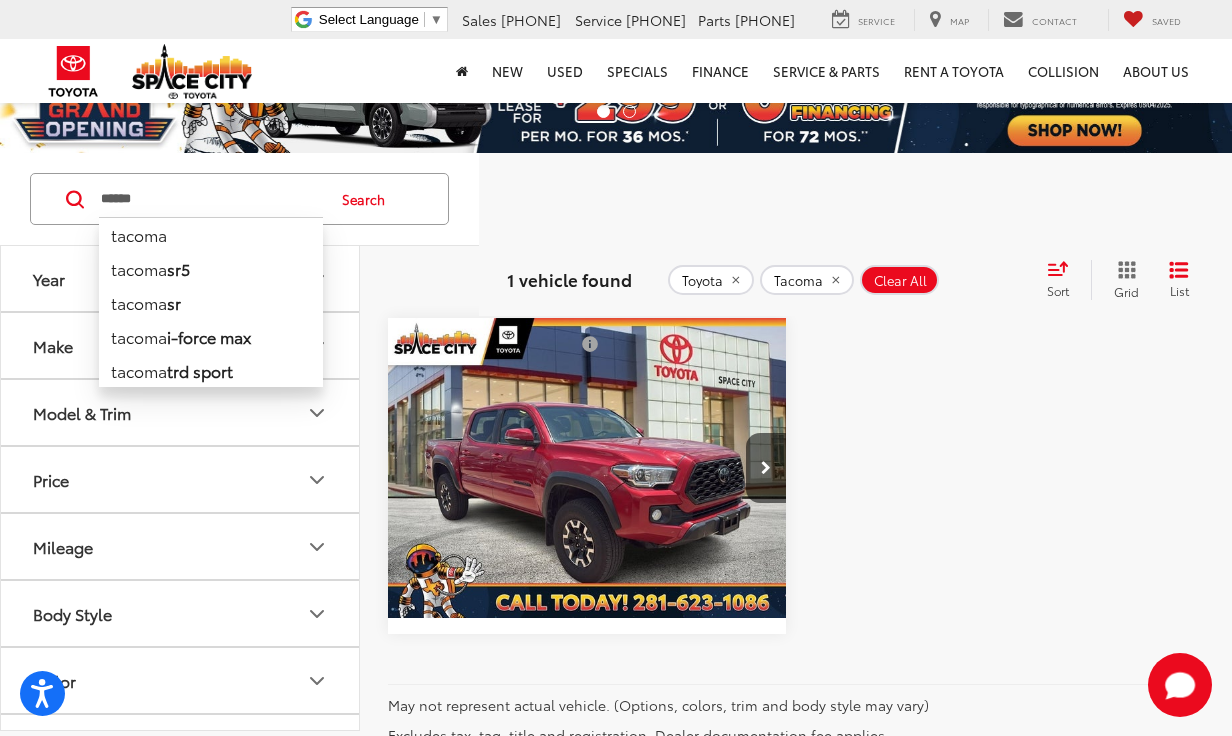type on "******" 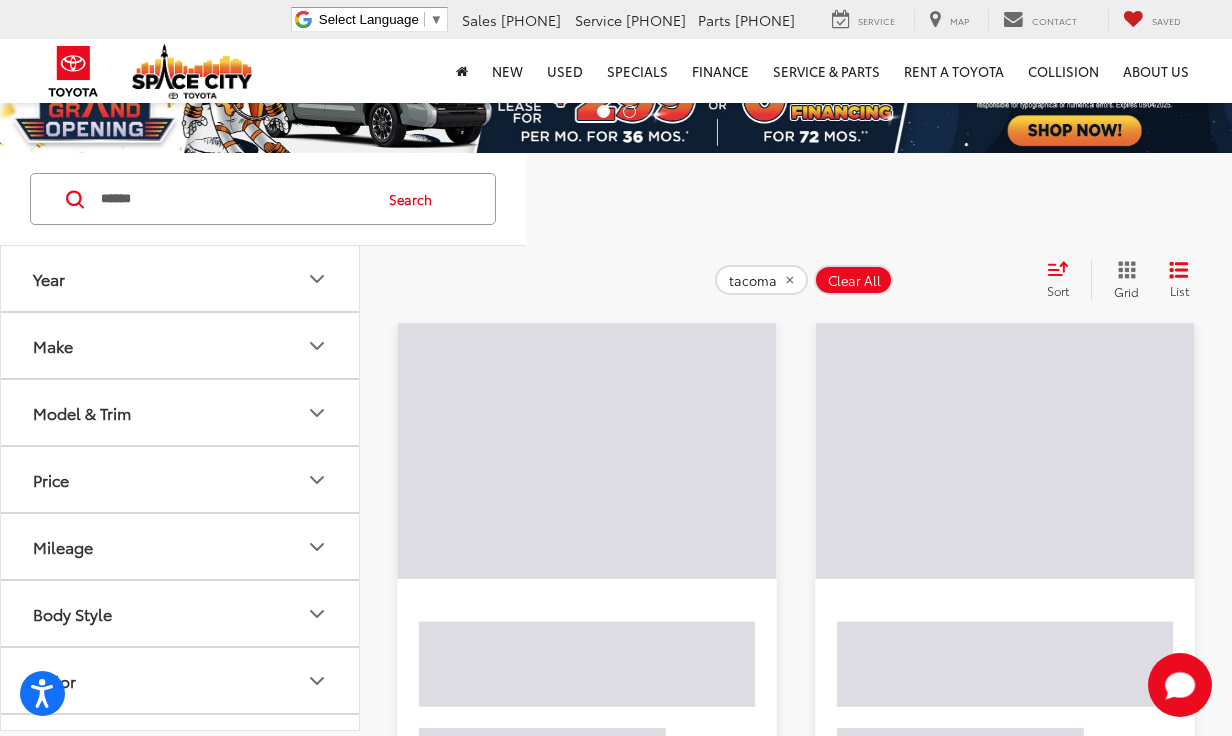 click on "******" at bounding box center (234, 199) 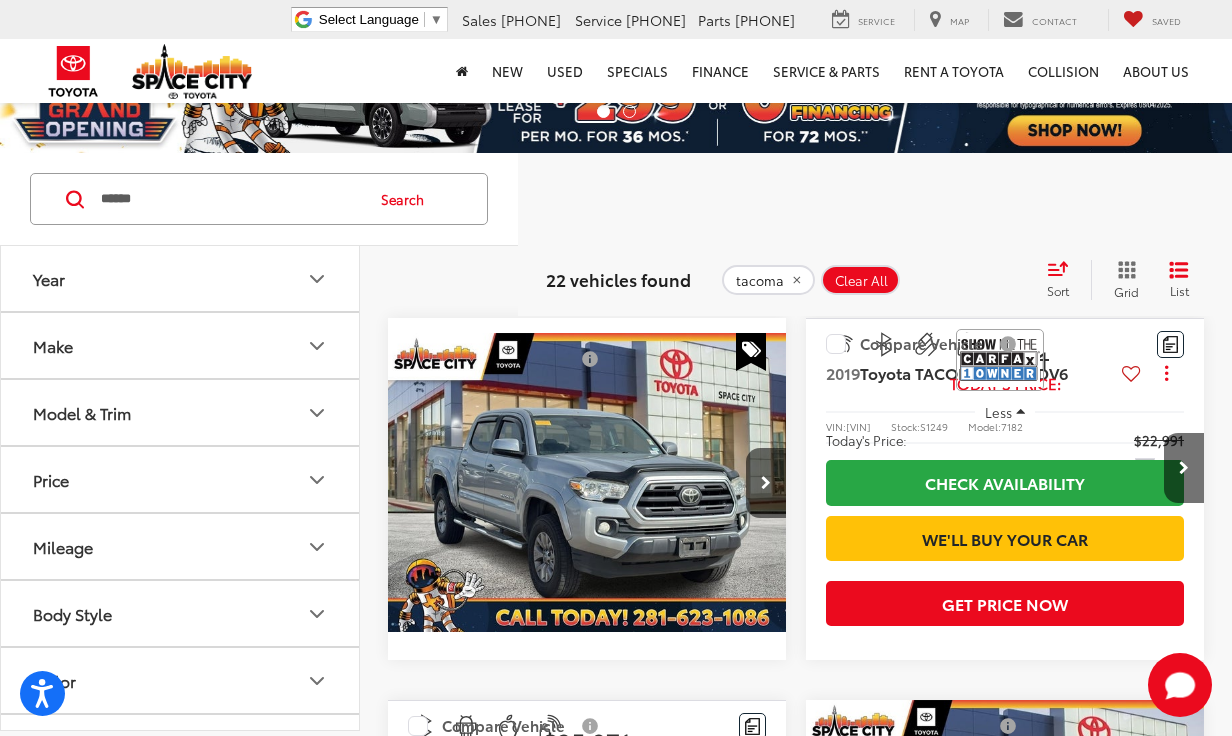 scroll, scrollTop: 0, scrollLeft: 1, axis: horizontal 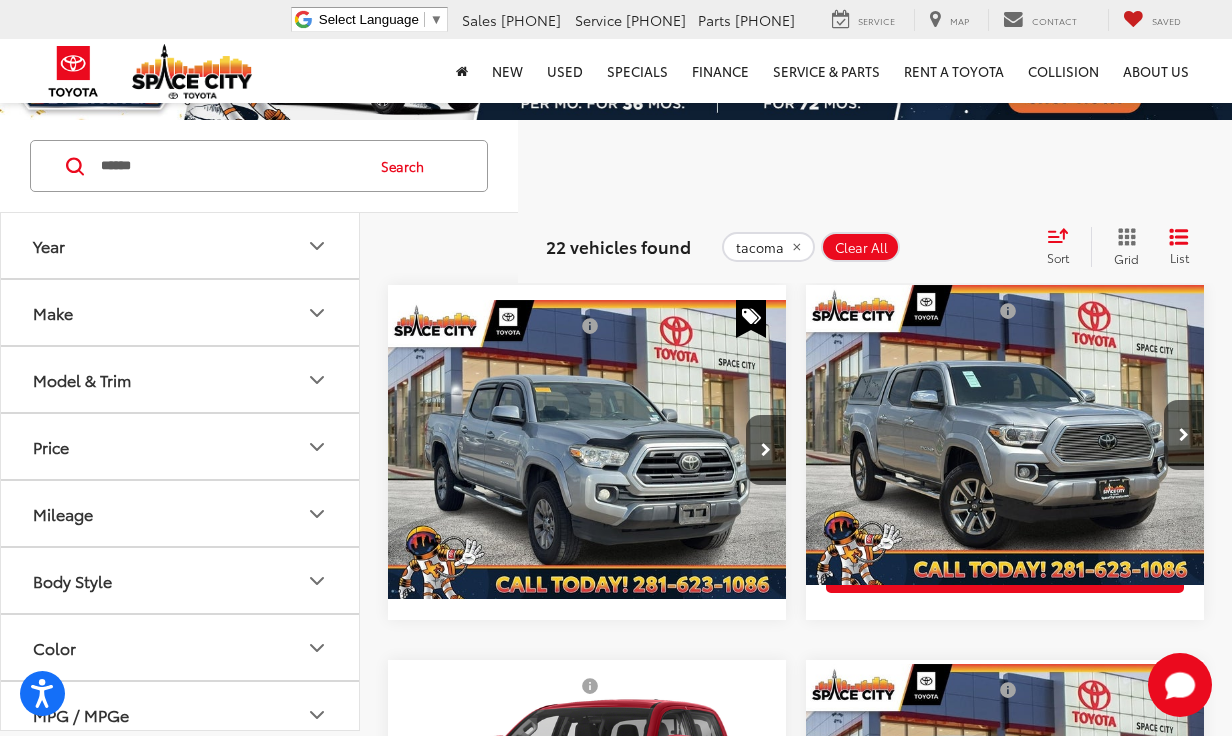 click 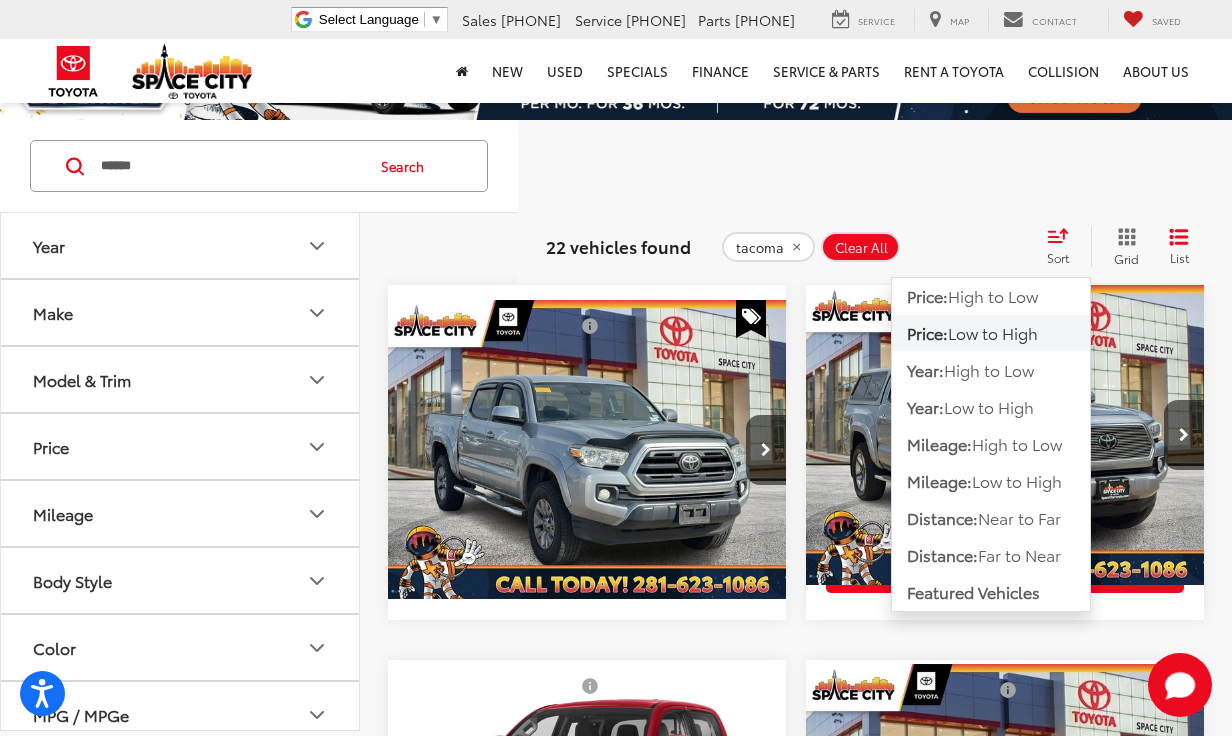 click on "Low to High" at bounding box center [993, 332] 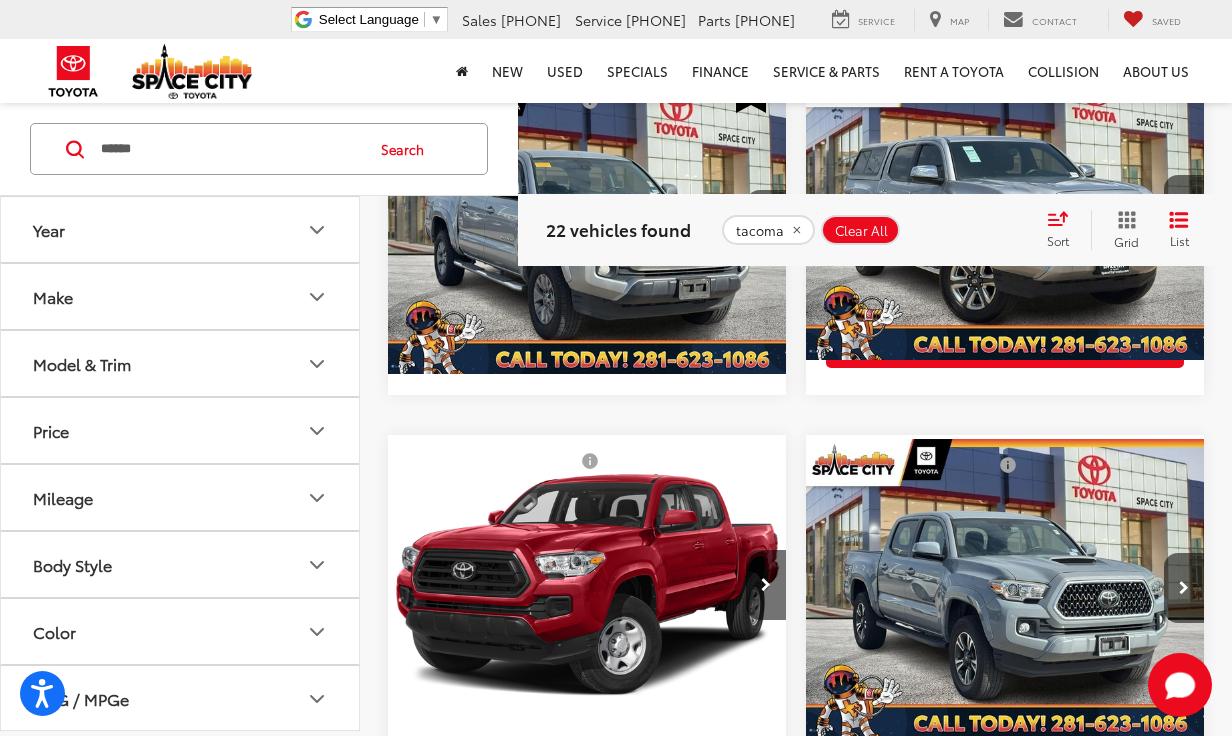 scroll, scrollTop: 2299, scrollLeft: 0, axis: vertical 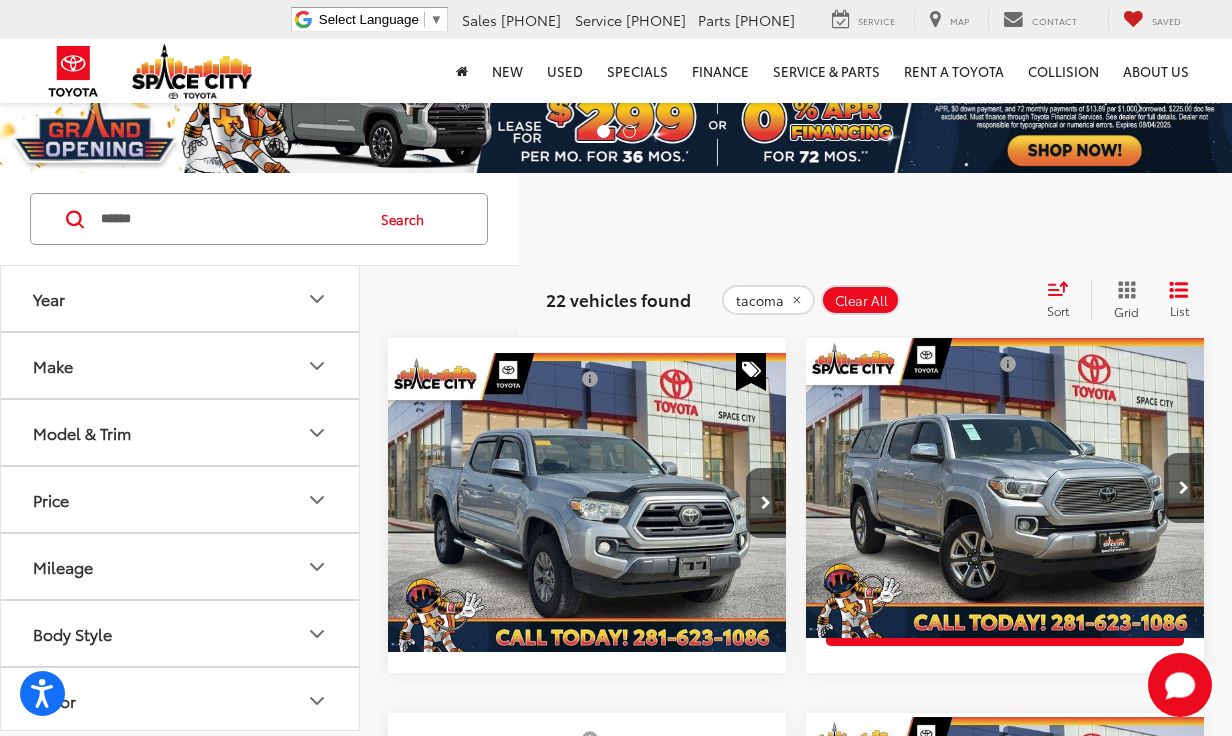 click 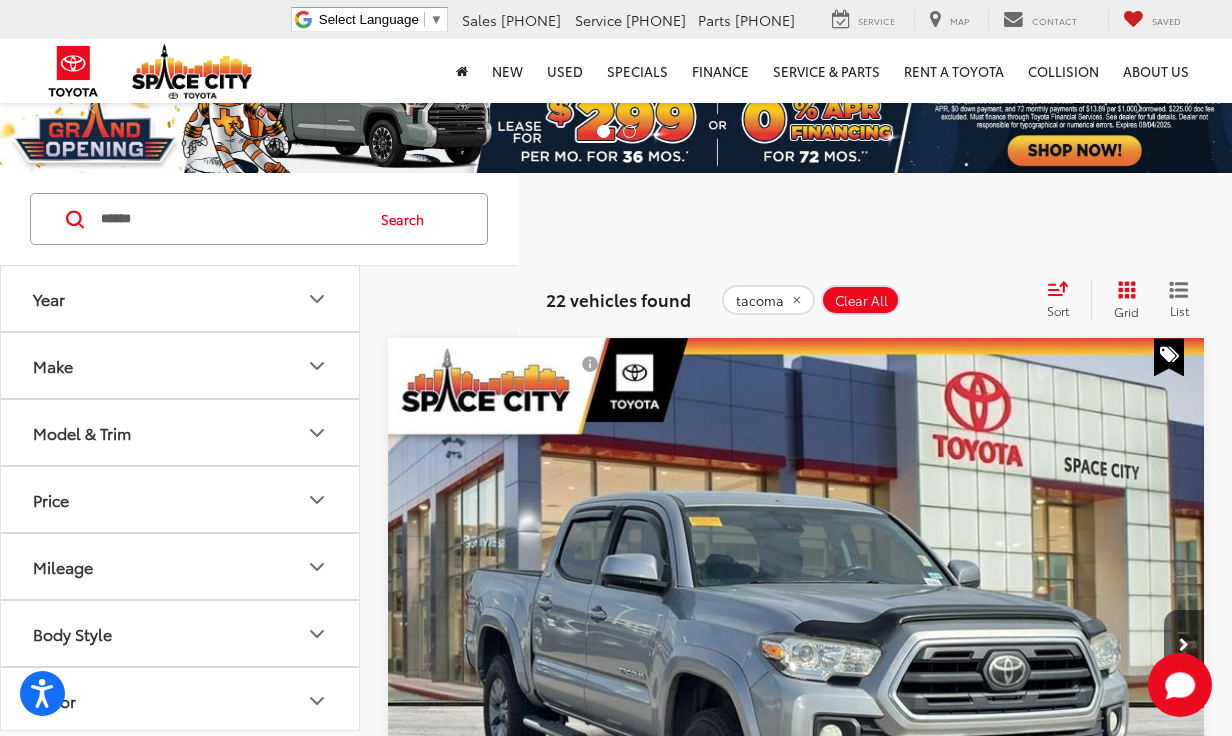 scroll, scrollTop: 0, scrollLeft: 0, axis: both 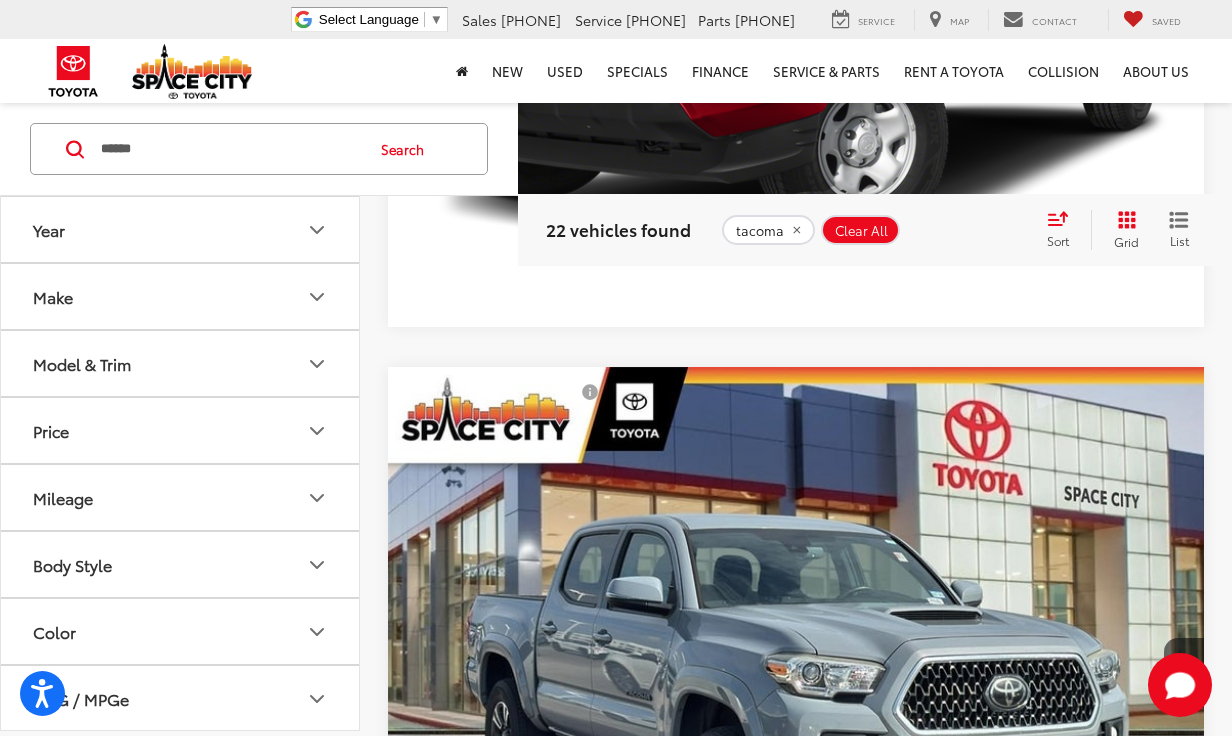 click 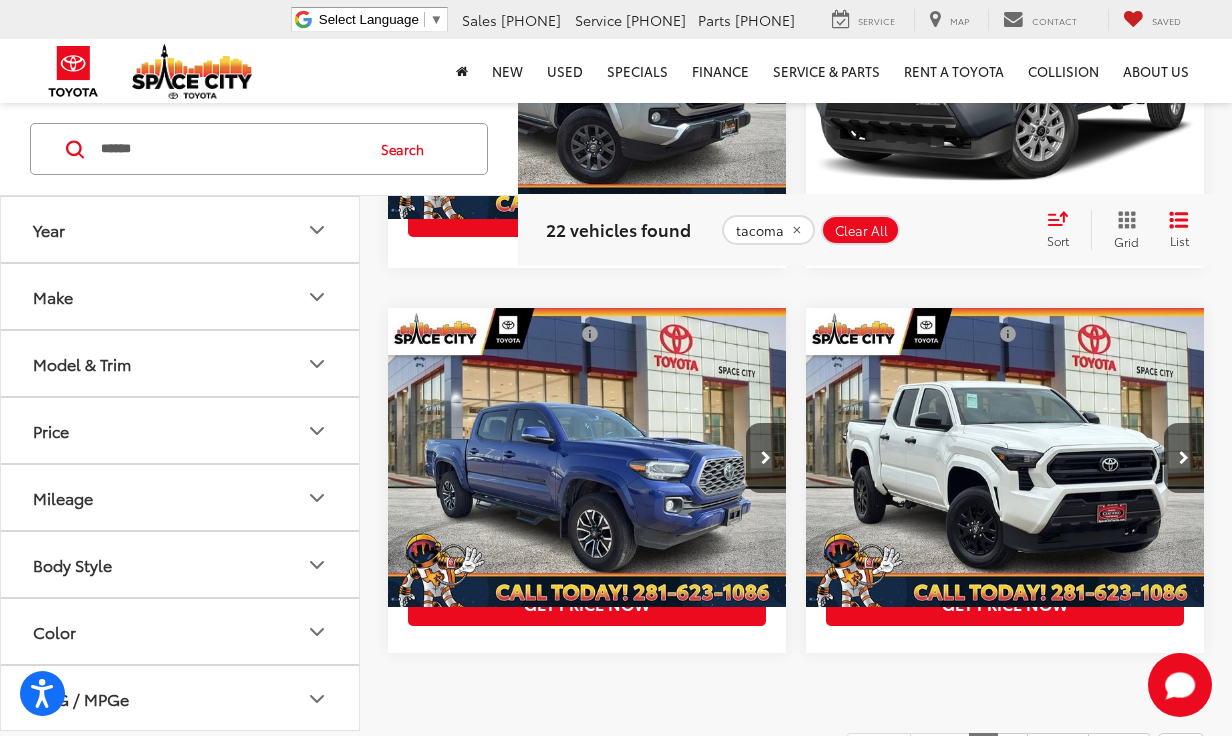 scroll, scrollTop: 0, scrollLeft: 1, axis: horizontal 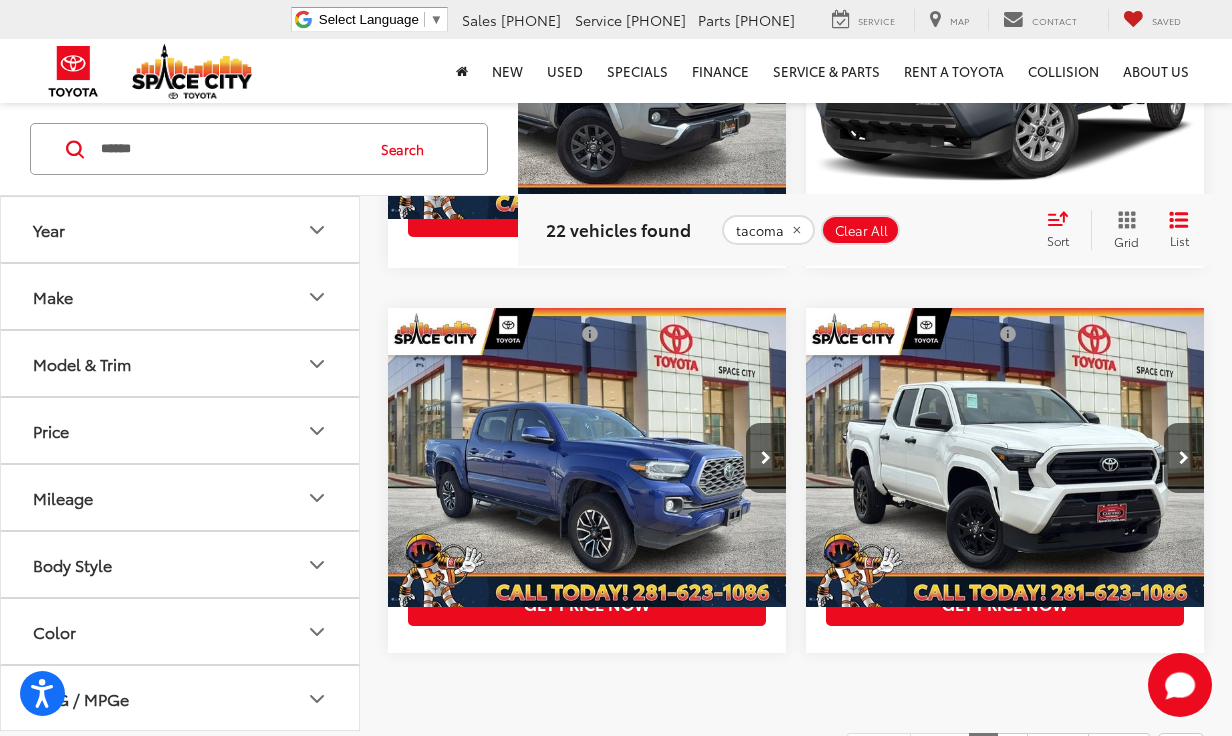 click at bounding box center (587, 70) 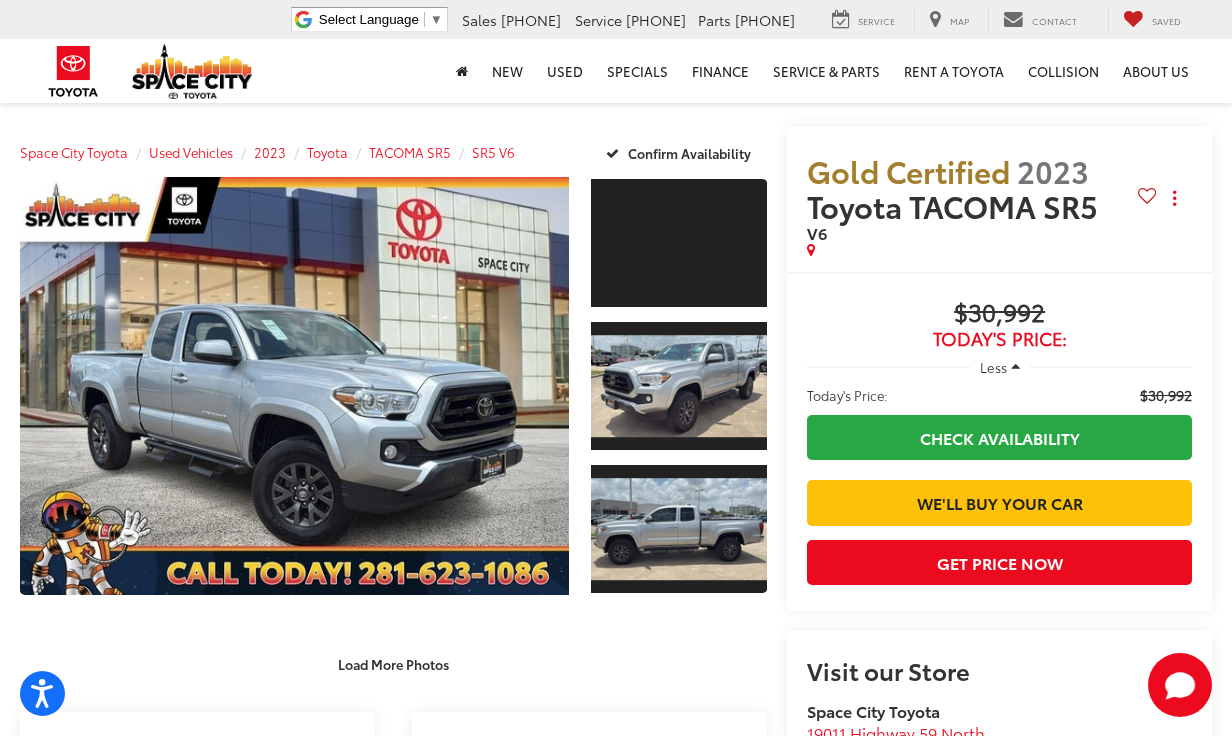 scroll, scrollTop: 323, scrollLeft: 0, axis: vertical 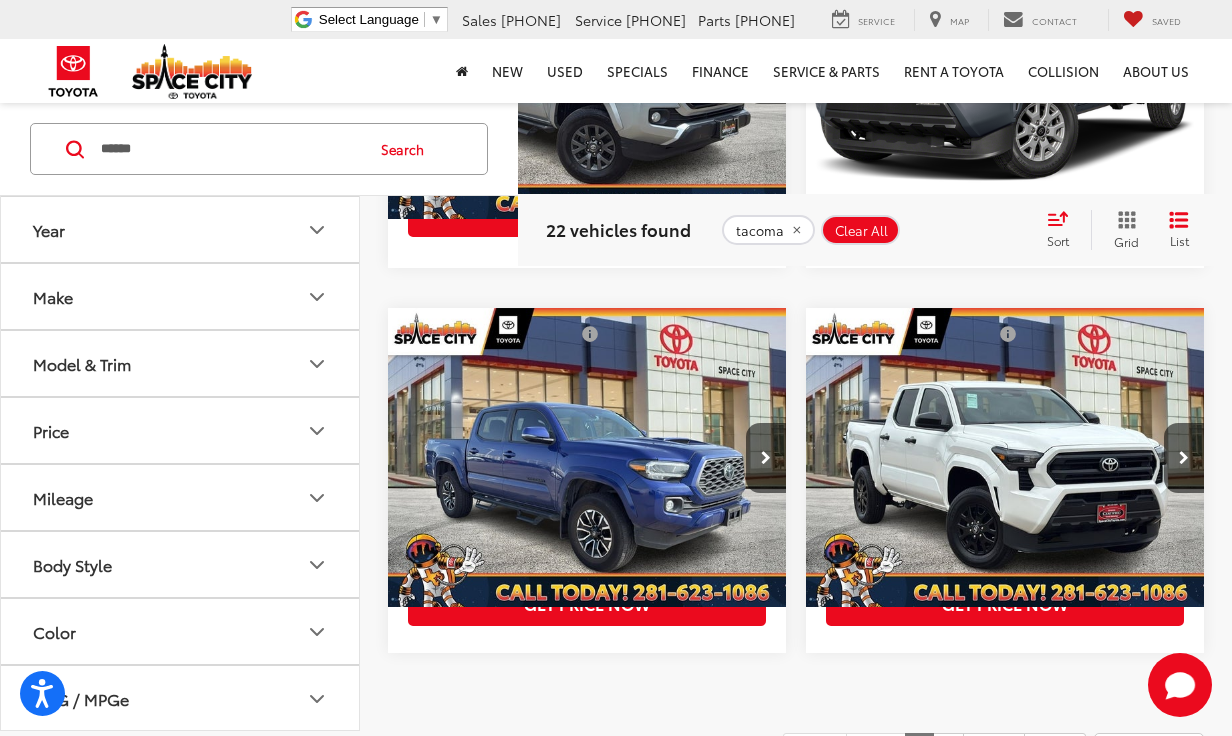 click 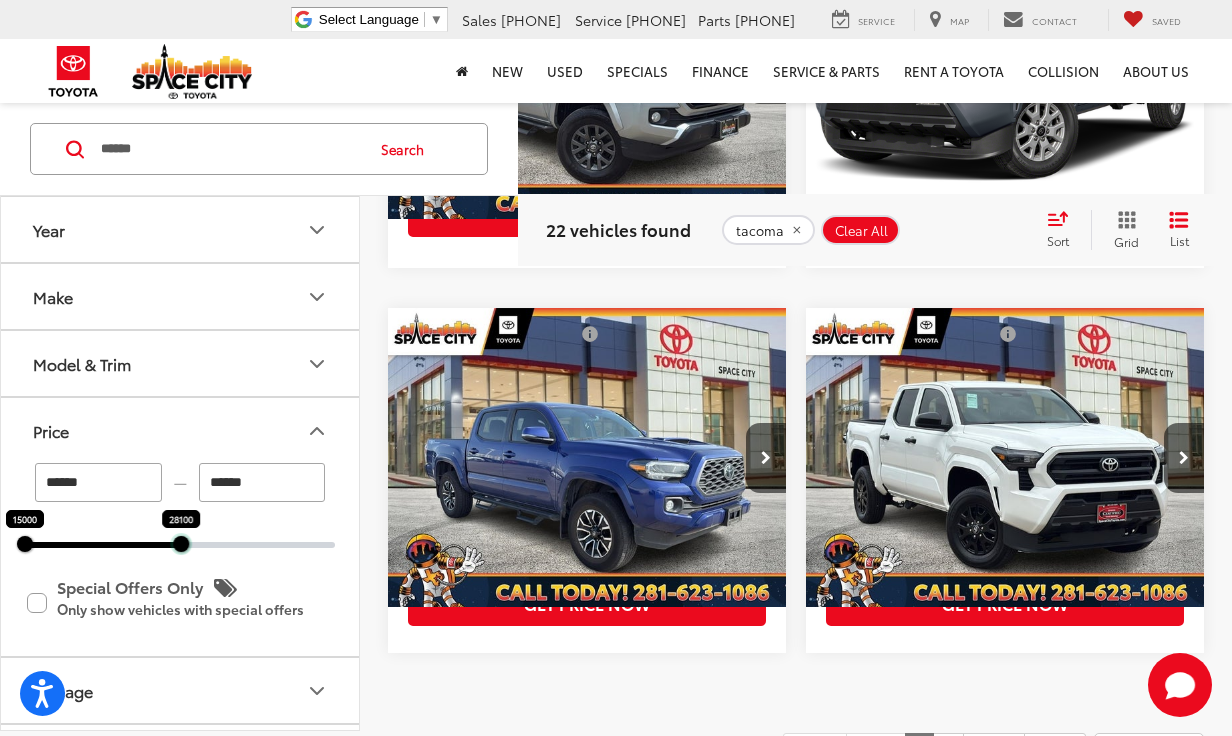drag, startPoint x: 335, startPoint y: 543, endPoint x: 181, endPoint y: 565, distance: 155.56349 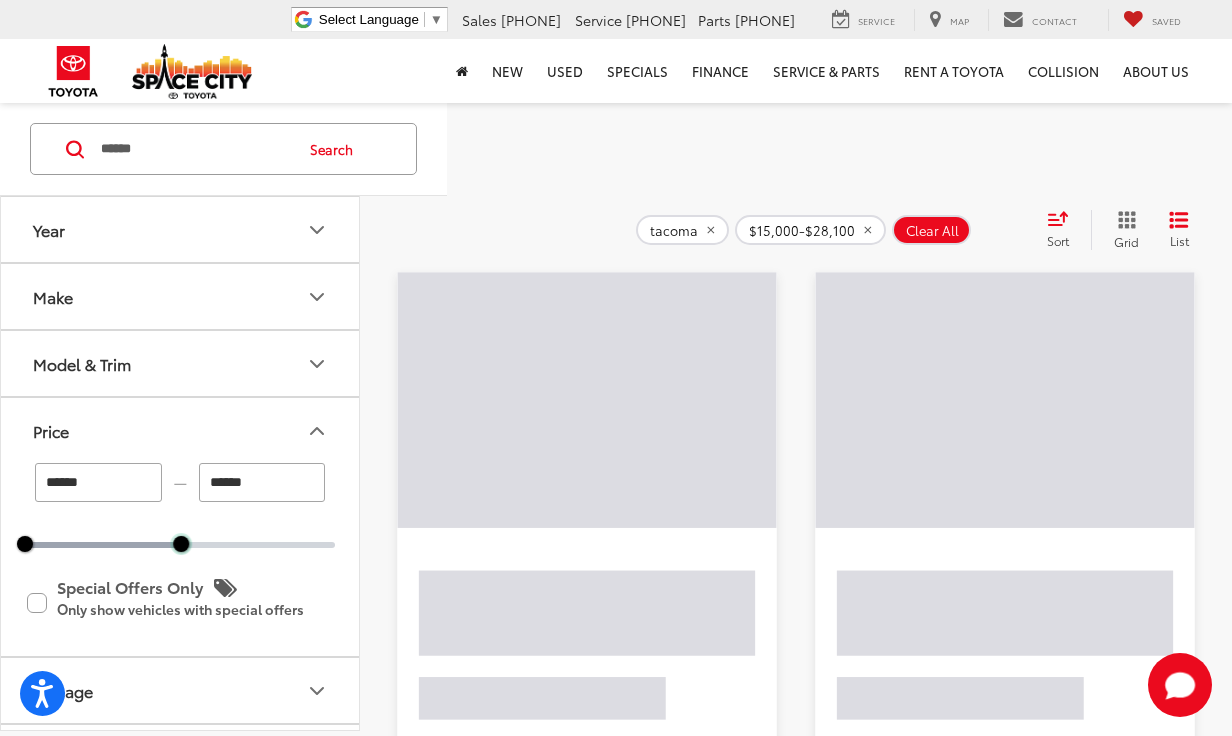 scroll, scrollTop: 119, scrollLeft: 0, axis: vertical 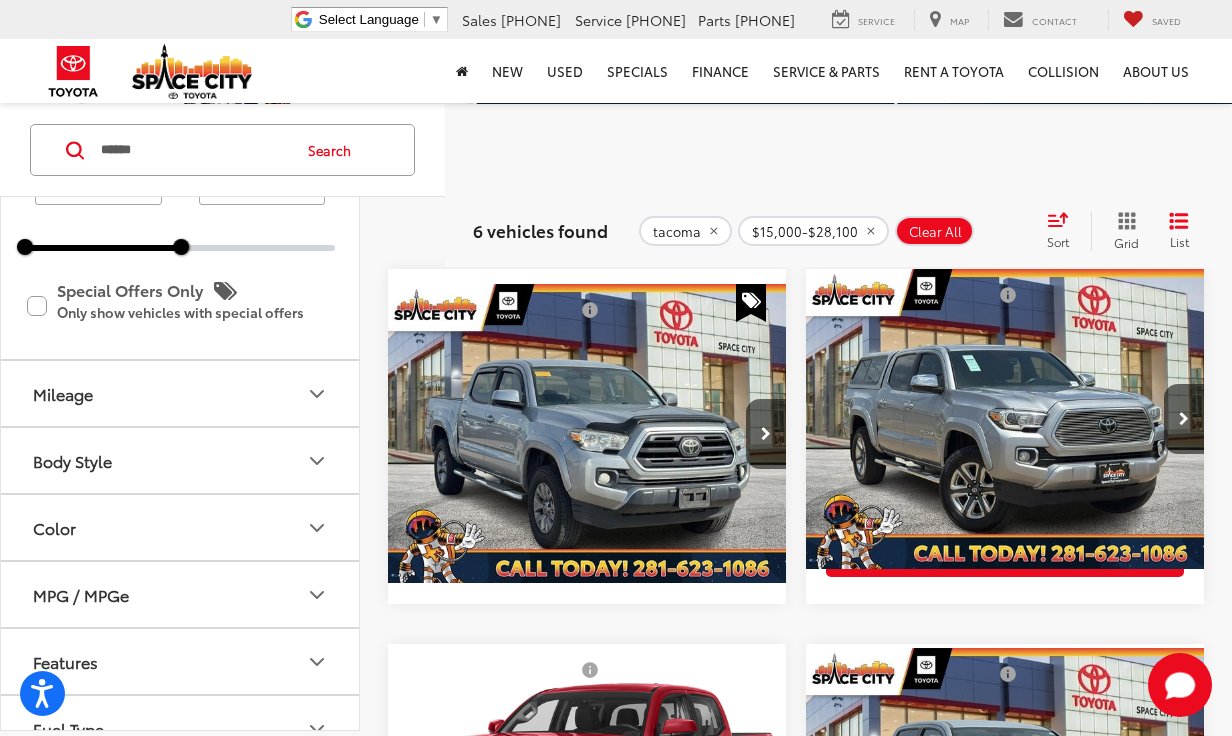 click 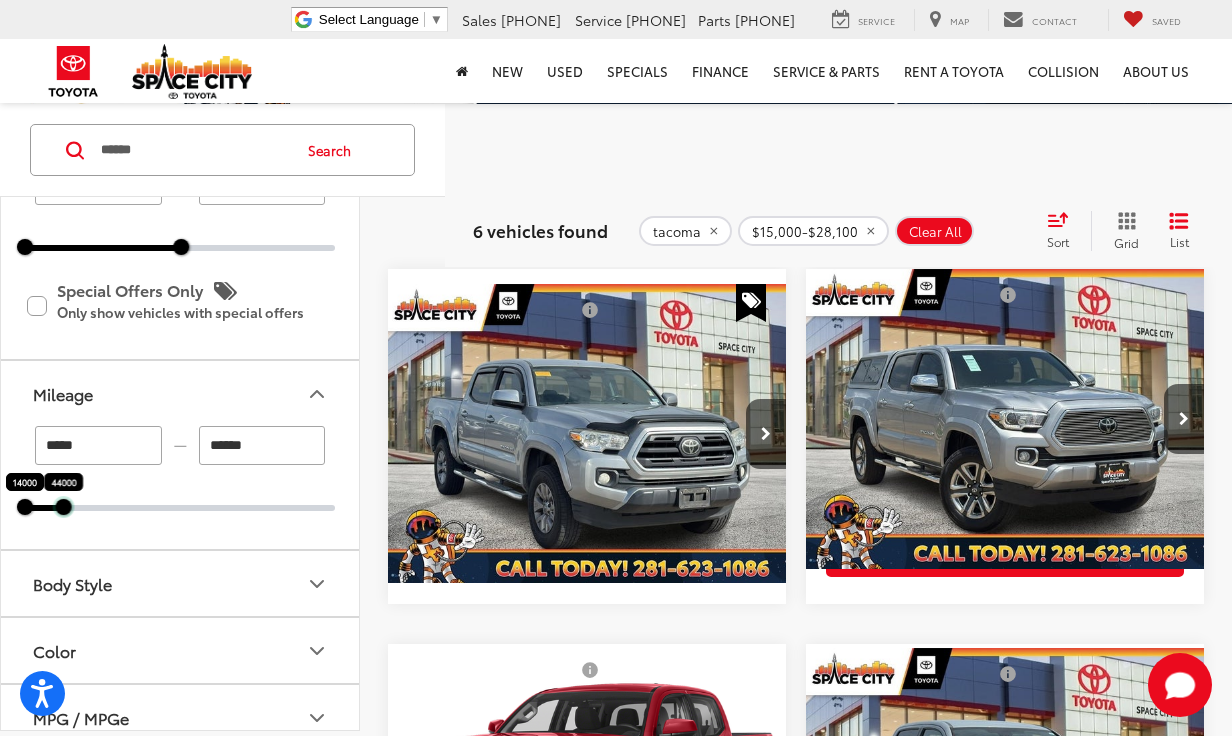 drag, startPoint x: 332, startPoint y: 503, endPoint x: 61, endPoint y: 516, distance: 271.3116 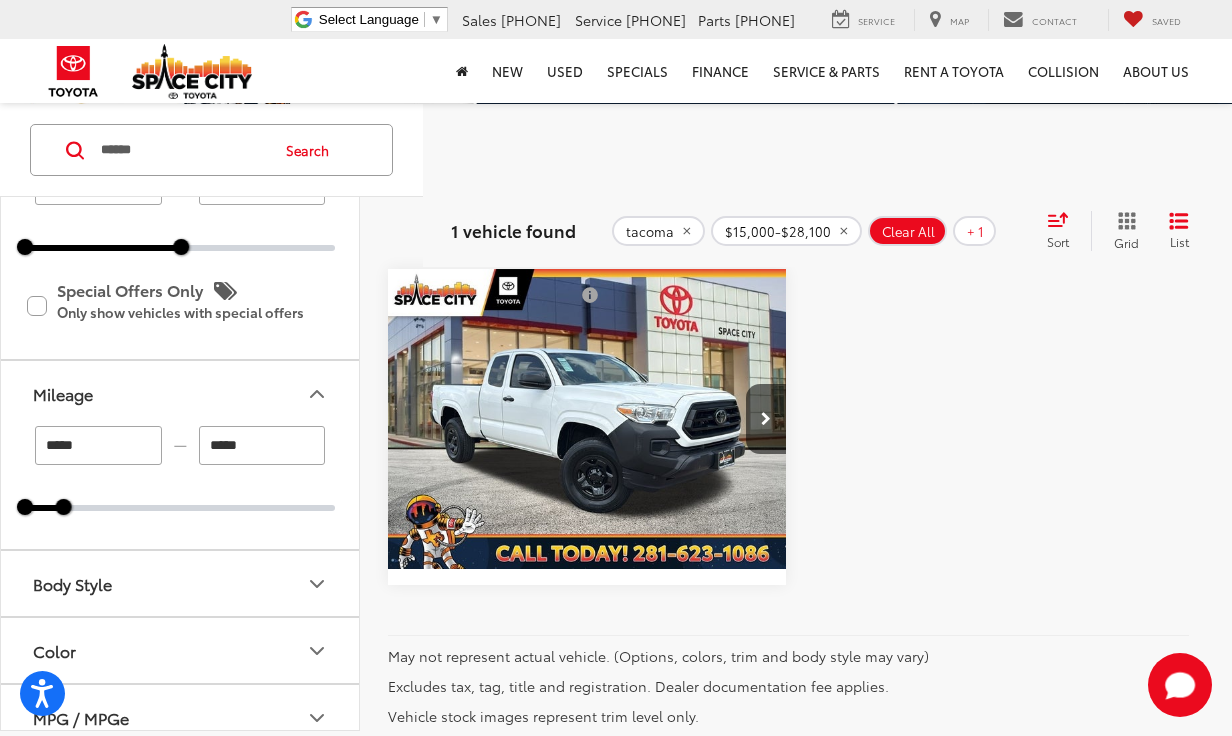 click at bounding box center [587, 419] 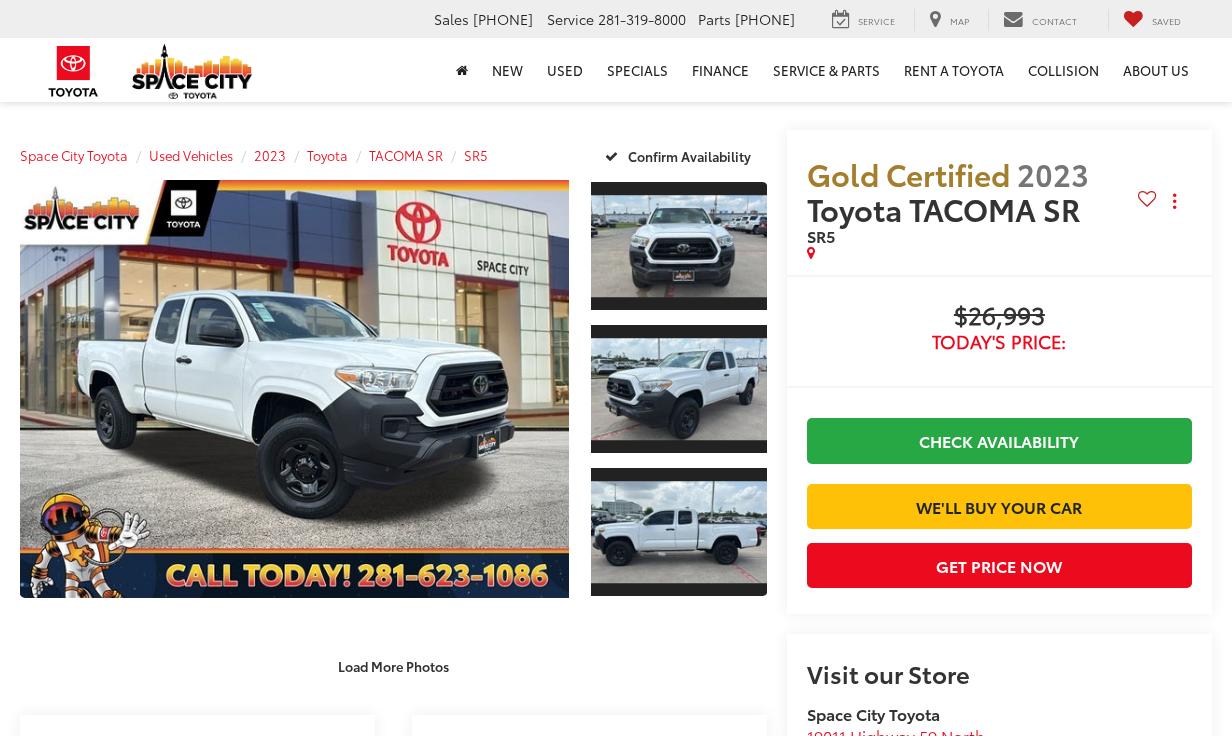 scroll, scrollTop: 0, scrollLeft: 0, axis: both 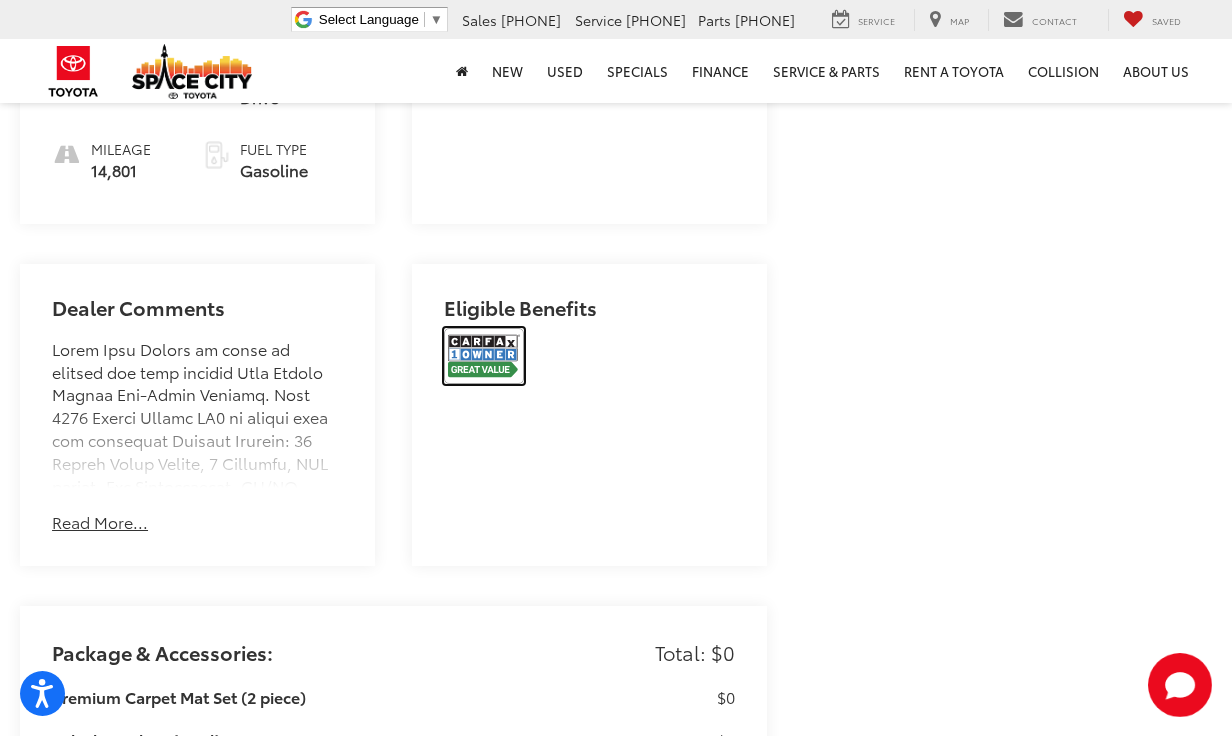 click at bounding box center [484, 356] 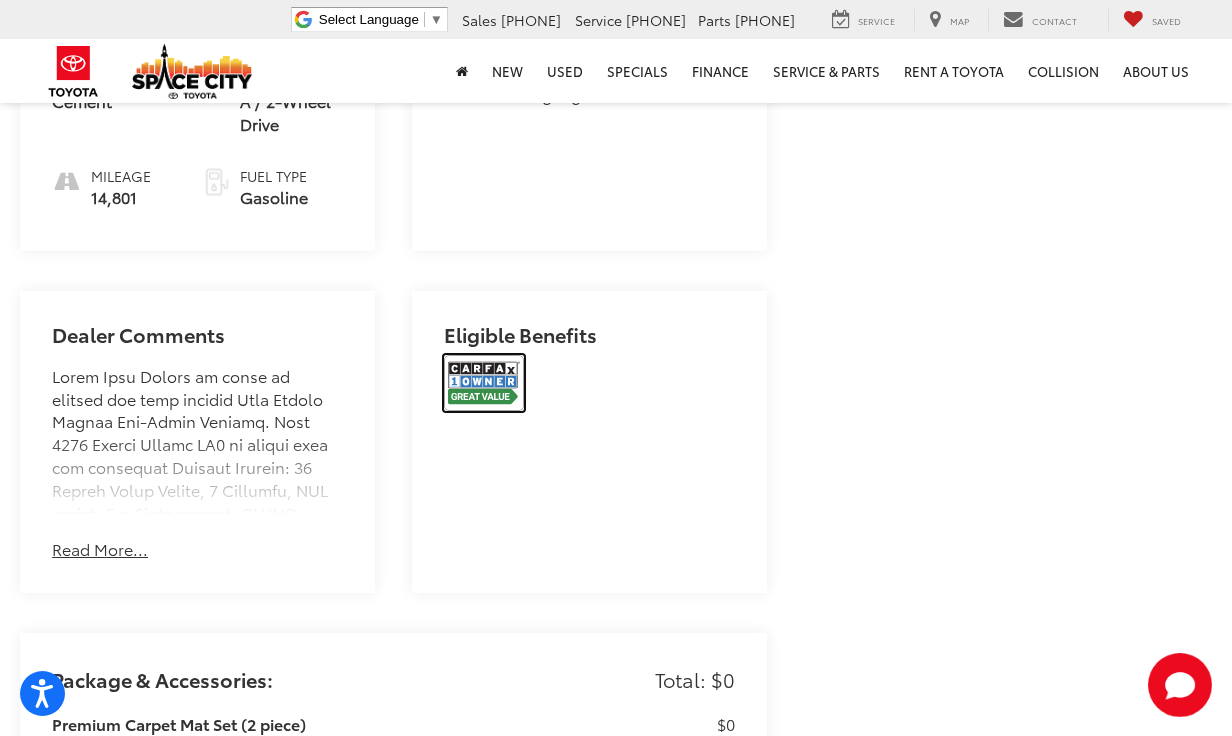 scroll, scrollTop: 1039, scrollLeft: 0, axis: vertical 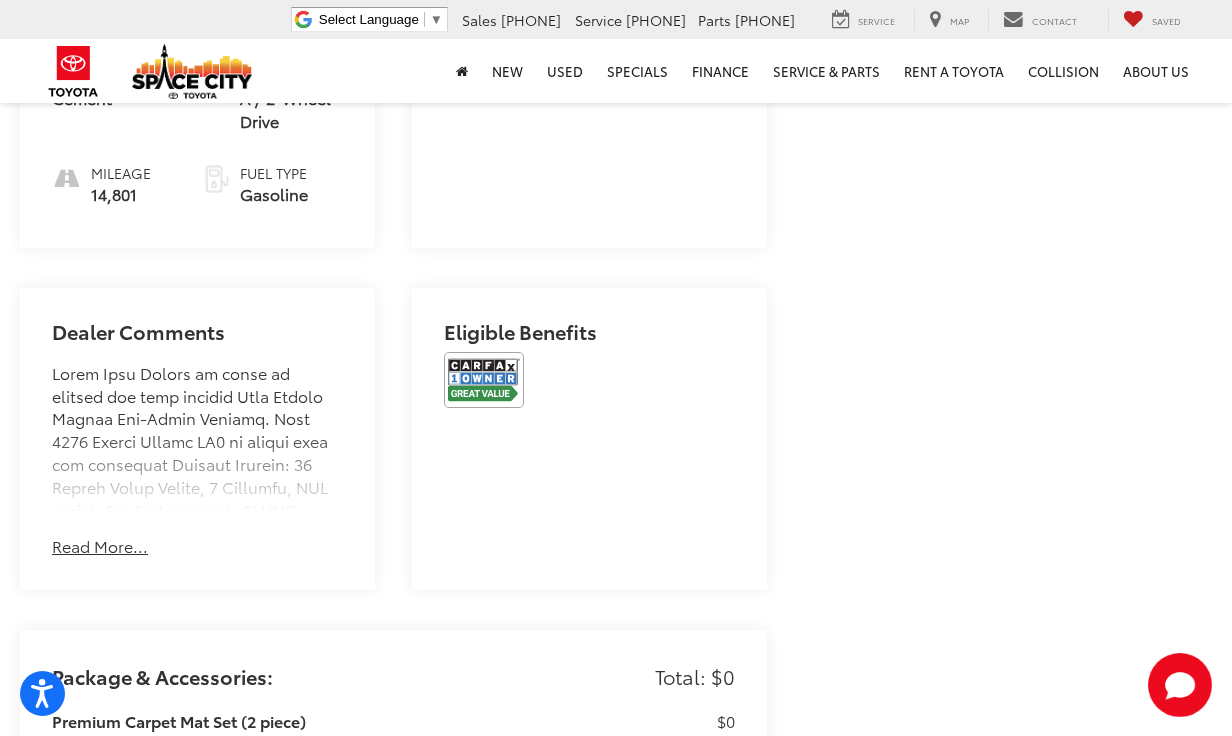click on "Read More..." at bounding box center (100, 546) 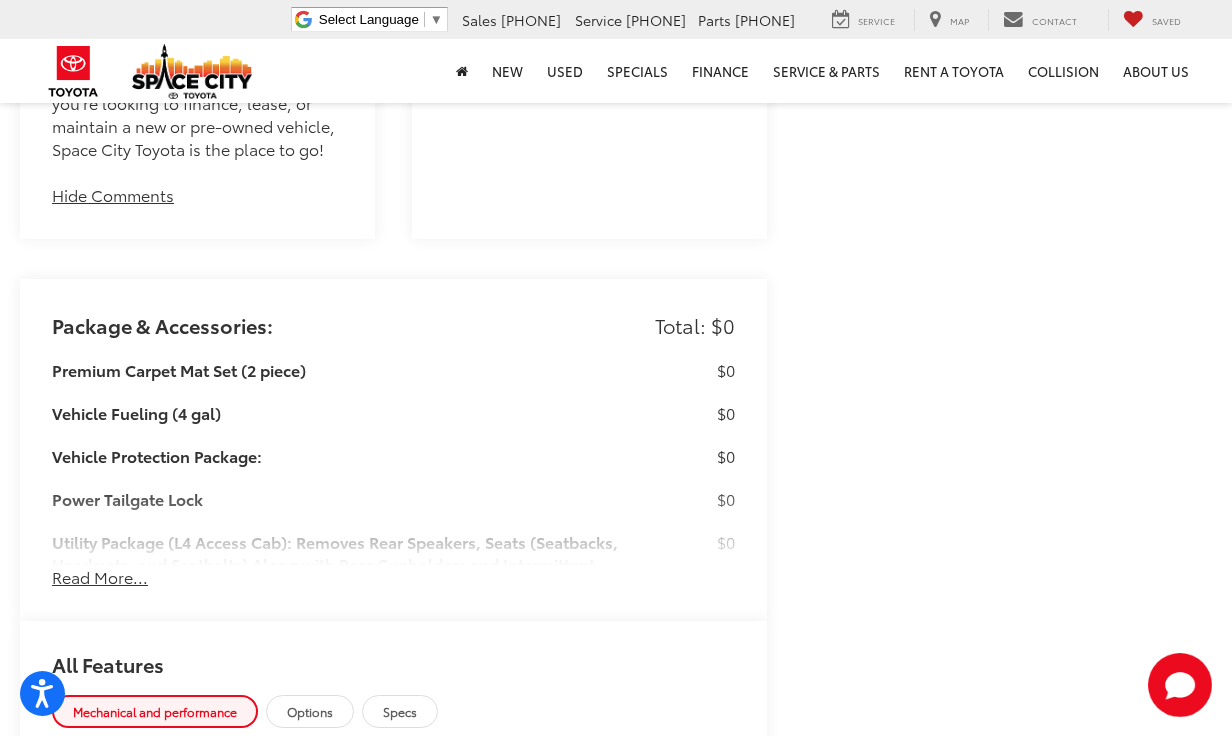 scroll, scrollTop: 2680, scrollLeft: 0, axis: vertical 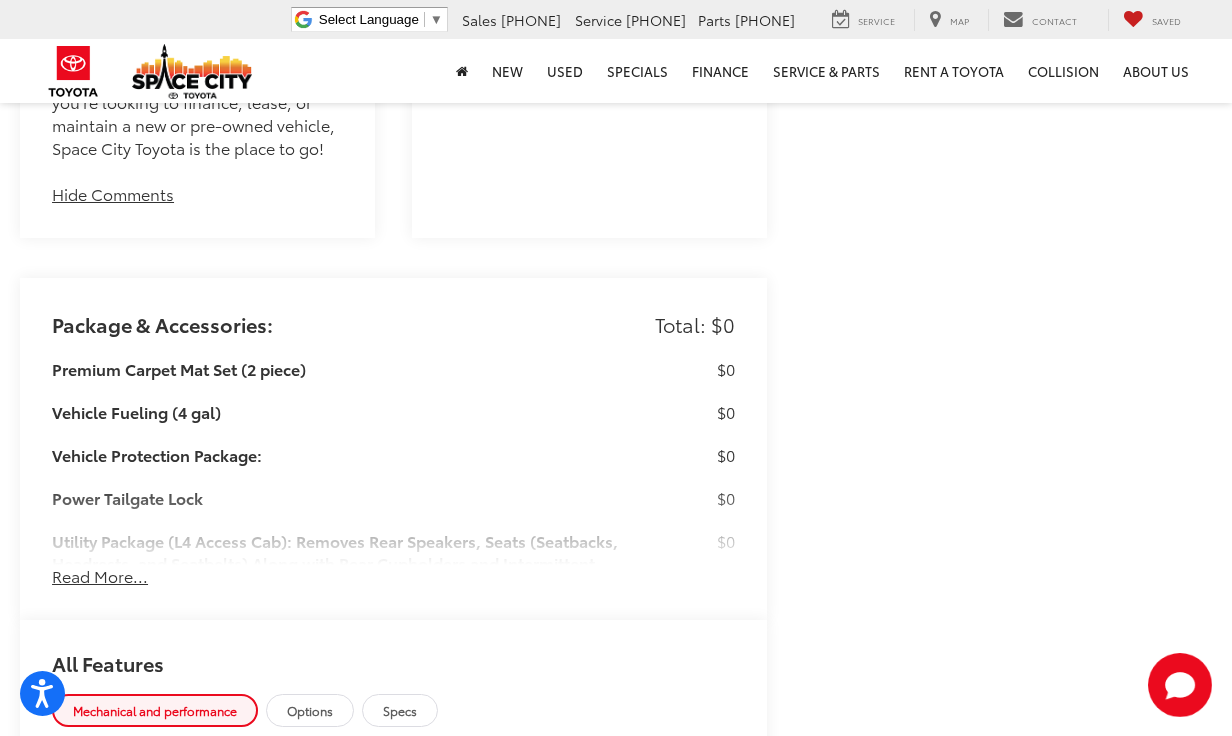 click on "Read More..." at bounding box center [100, 576] 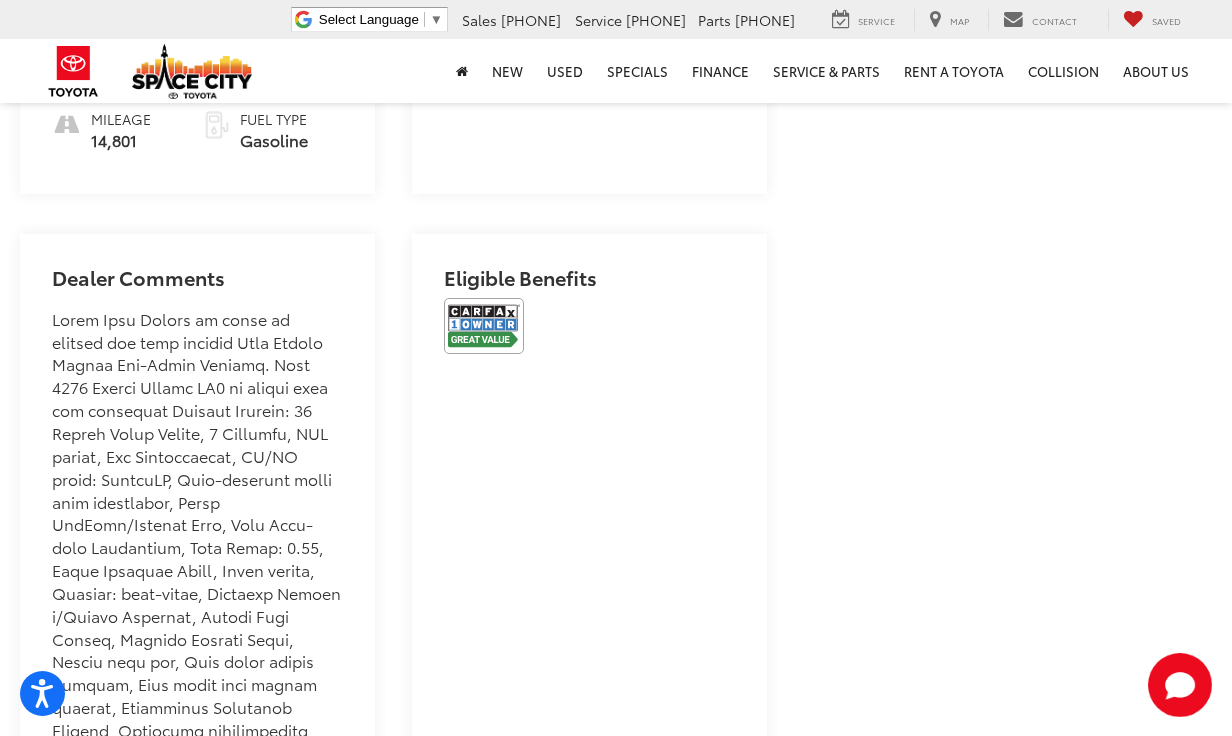 scroll, scrollTop: 1092, scrollLeft: 0, axis: vertical 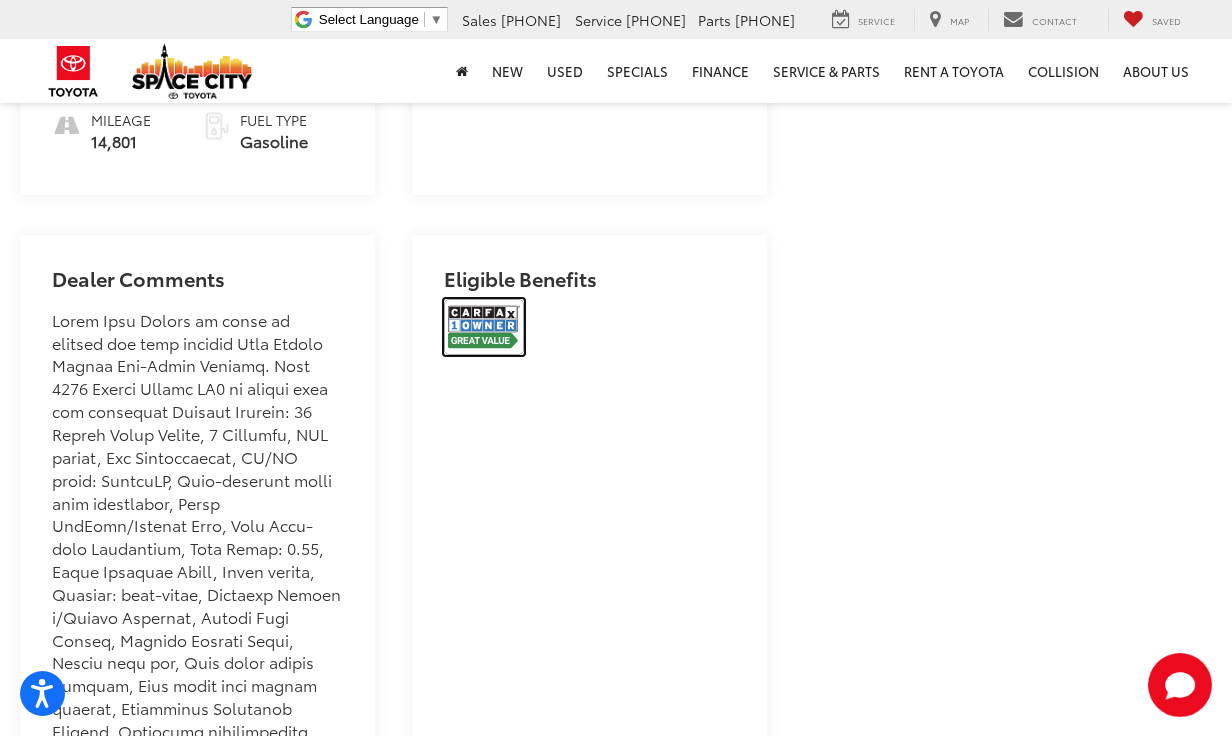 click at bounding box center (484, 327) 